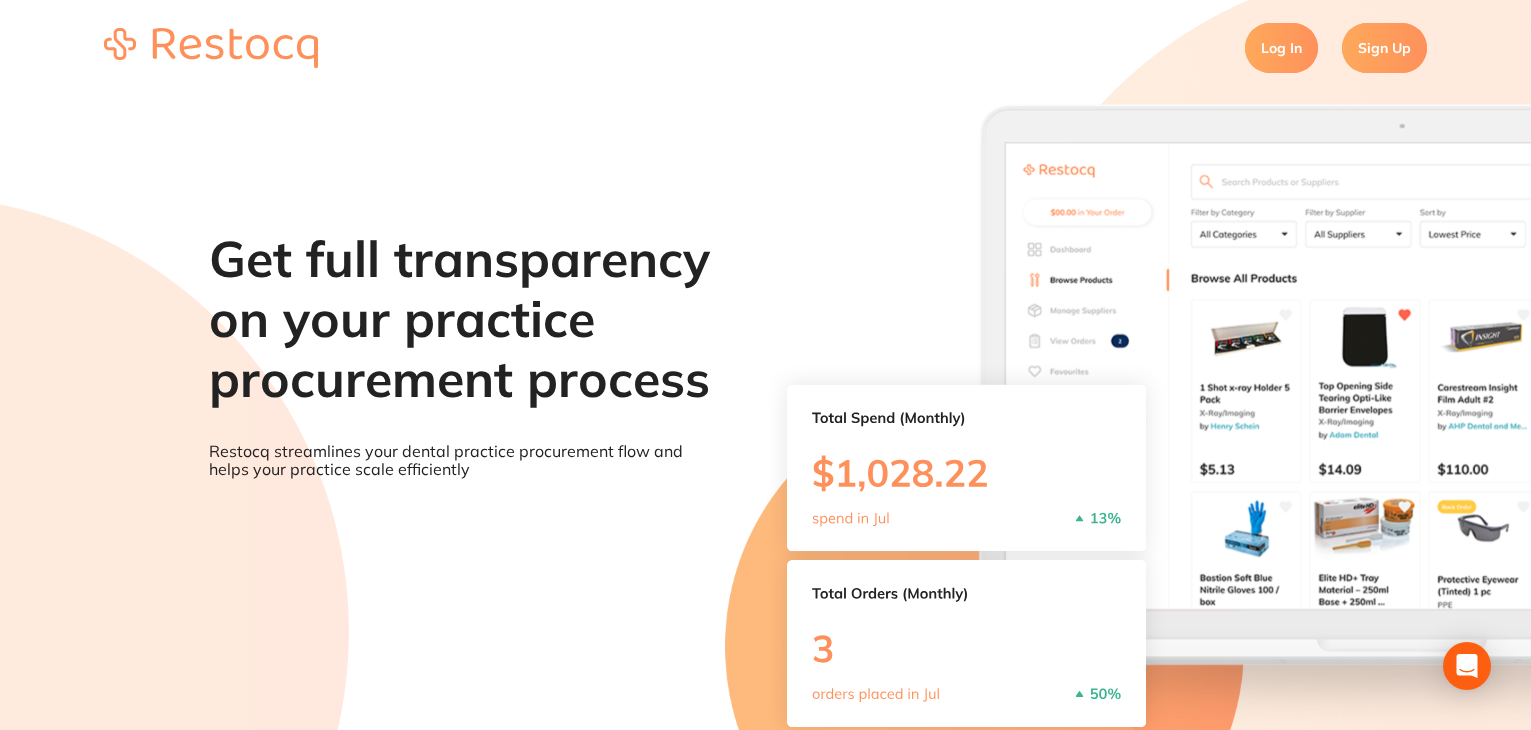 scroll, scrollTop: 0, scrollLeft: 0, axis: both 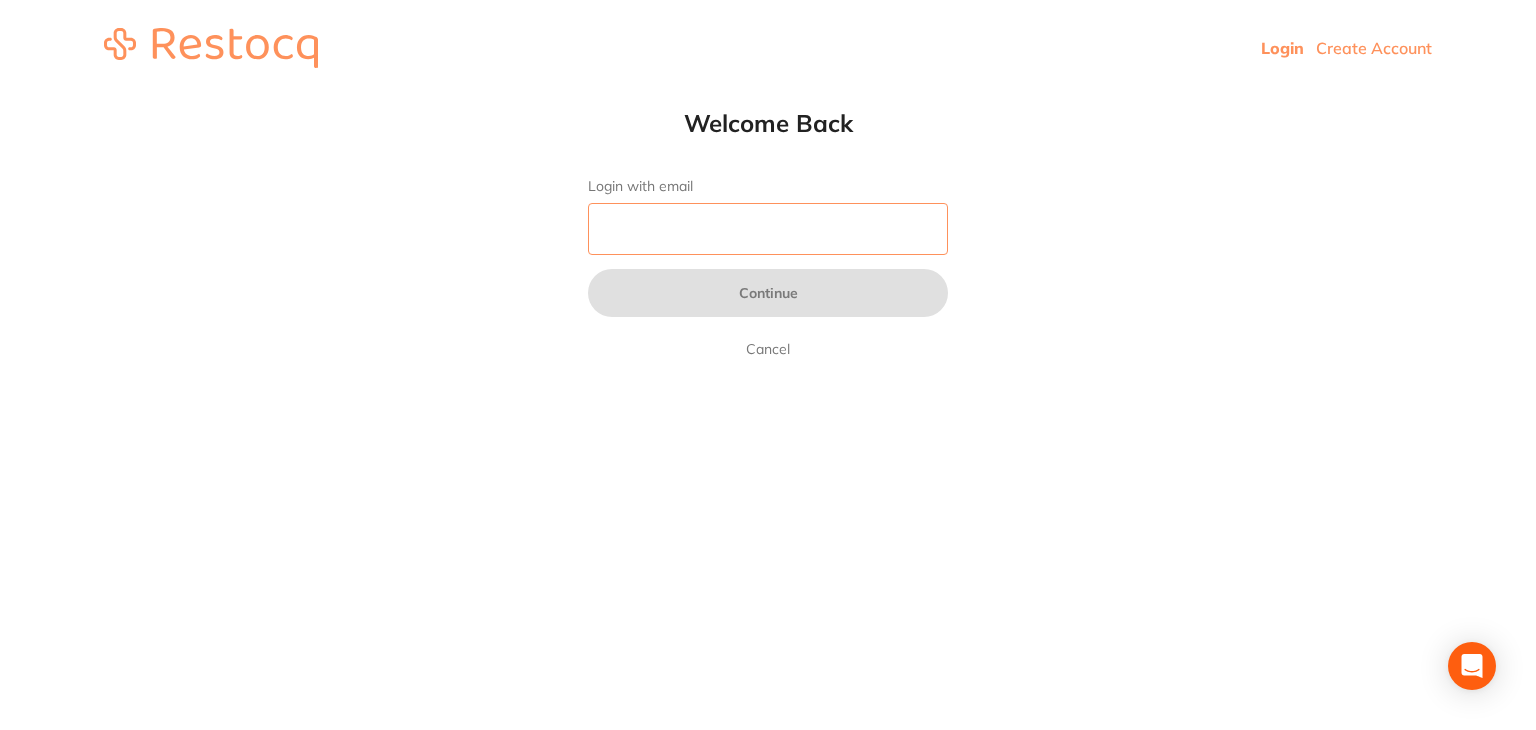 click on "Login with email" at bounding box center (768, 229) 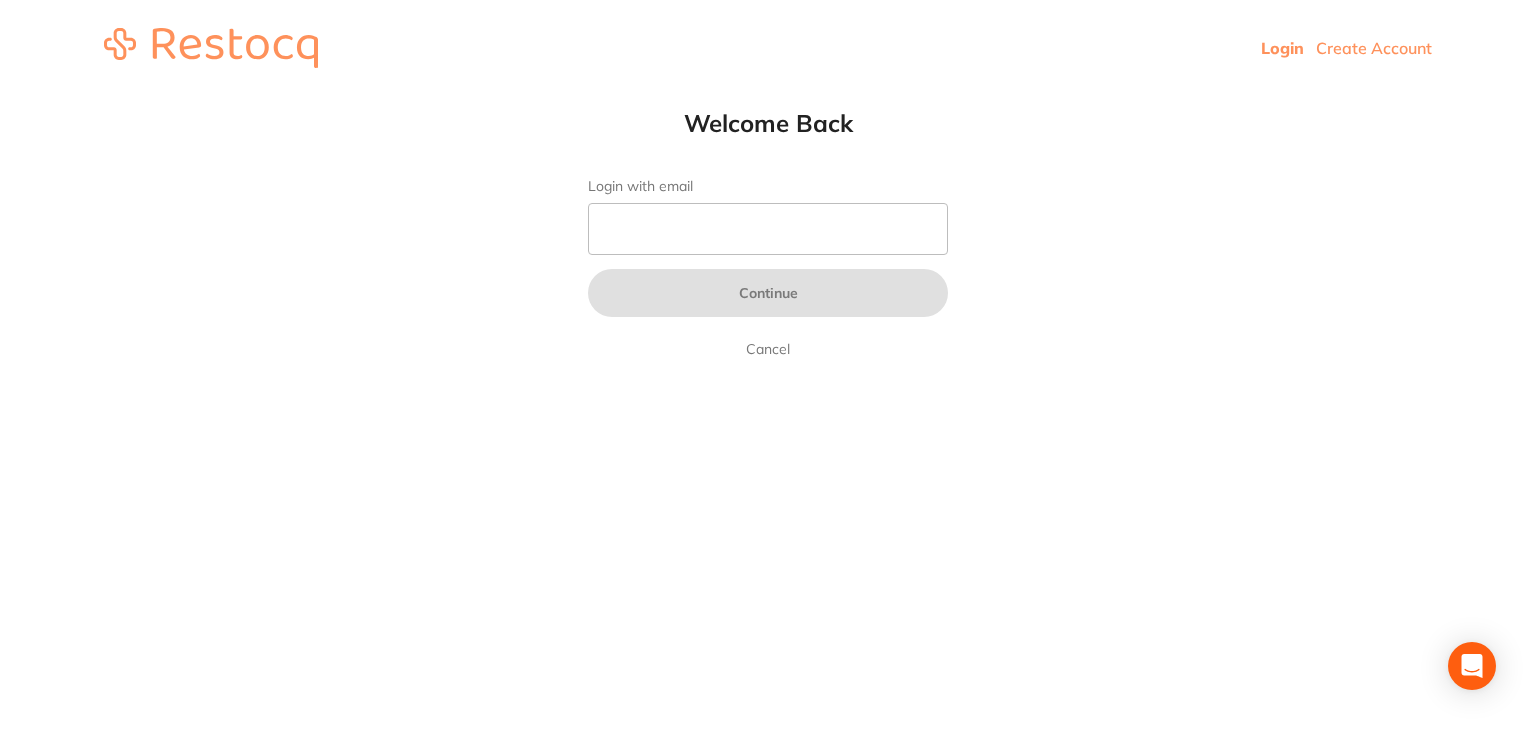 click on "Create Account" at bounding box center (1374, 48) 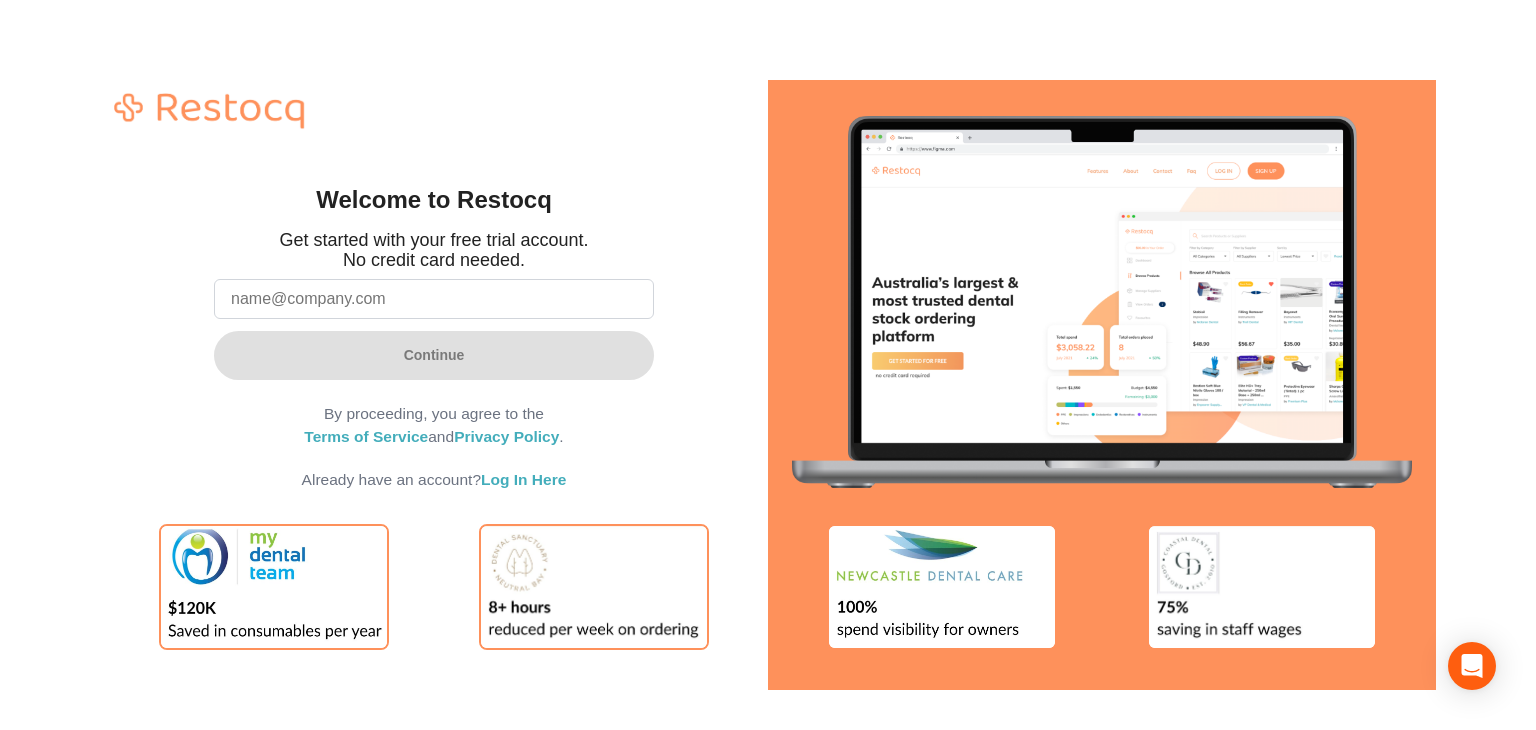 click at bounding box center [434, 299] 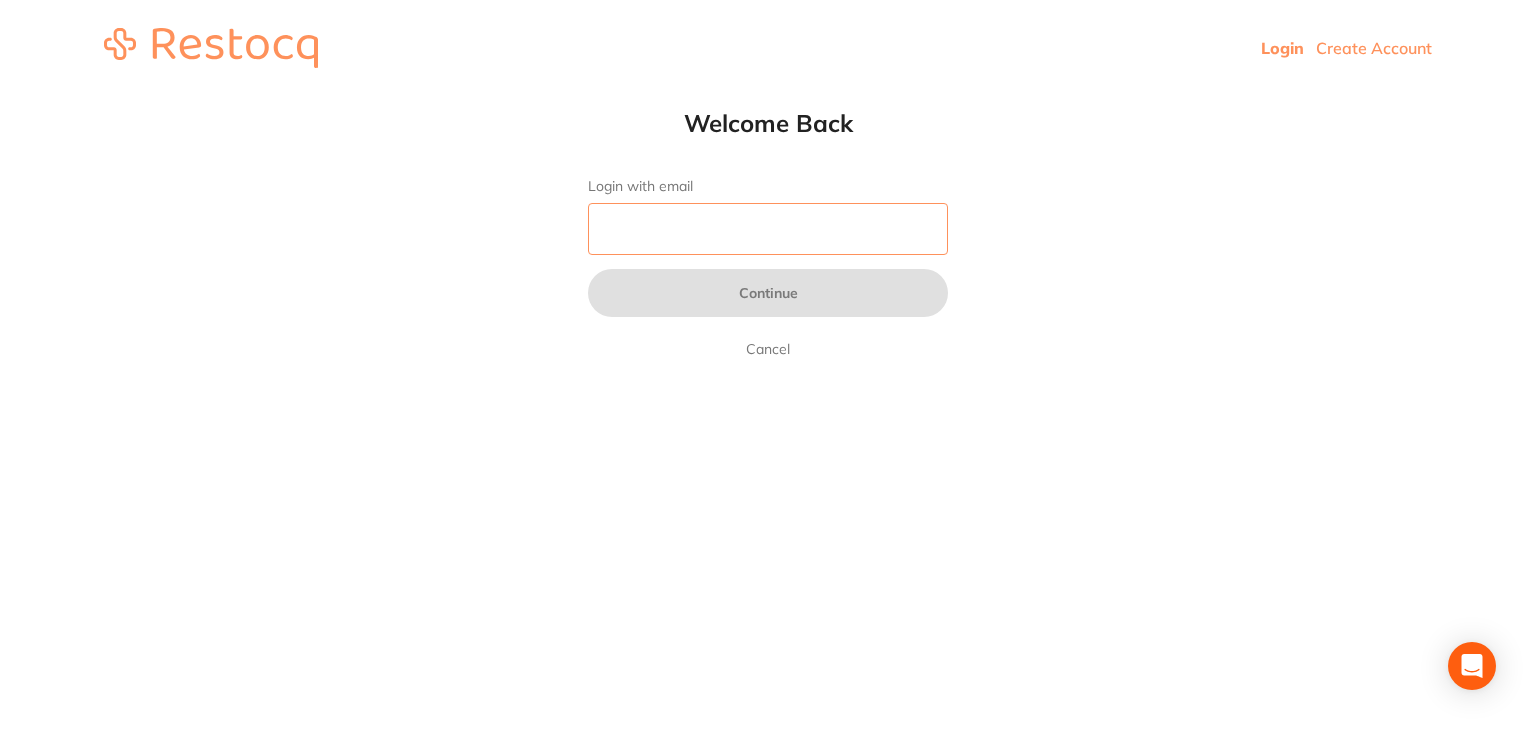 click on "Login with email" at bounding box center (768, 229) 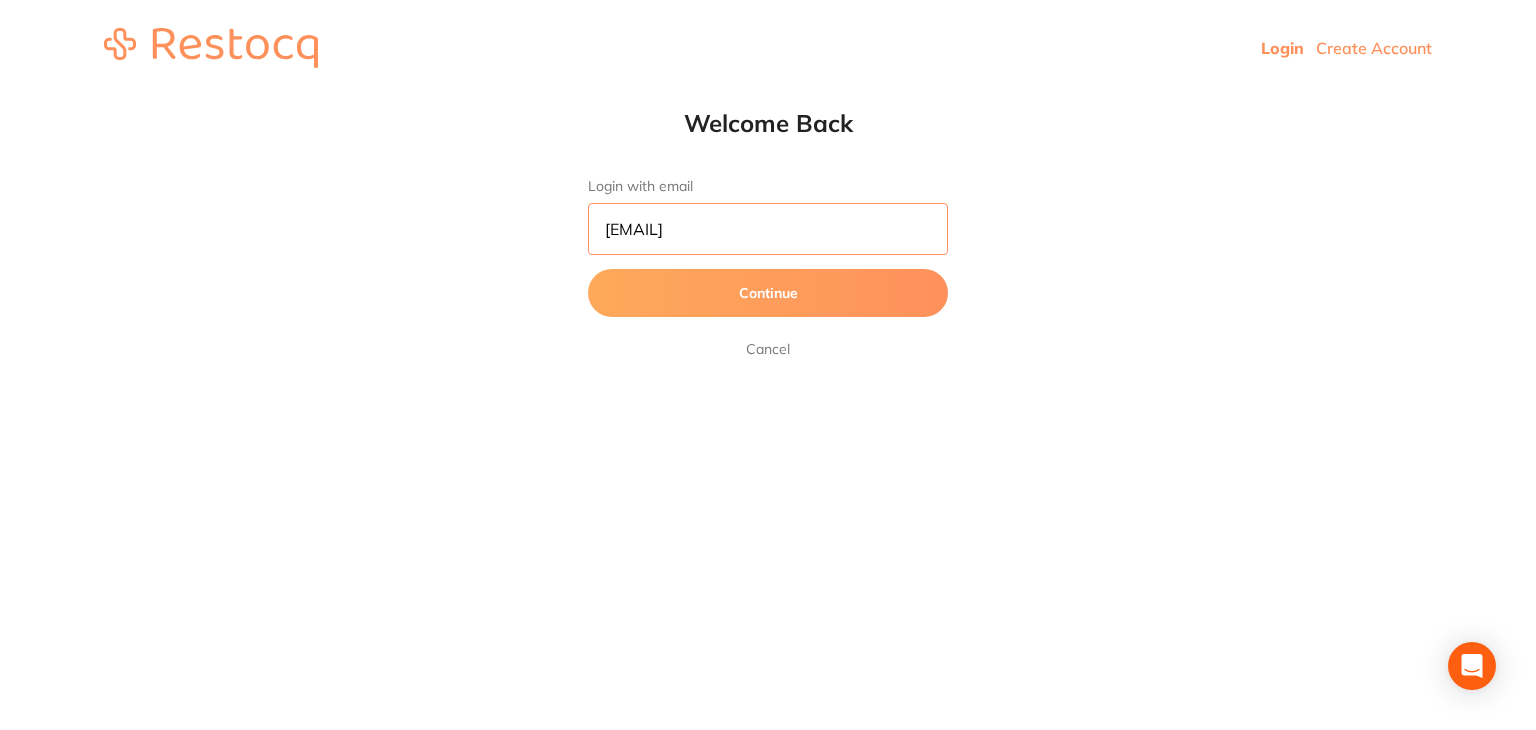 type on "[EMAIL]" 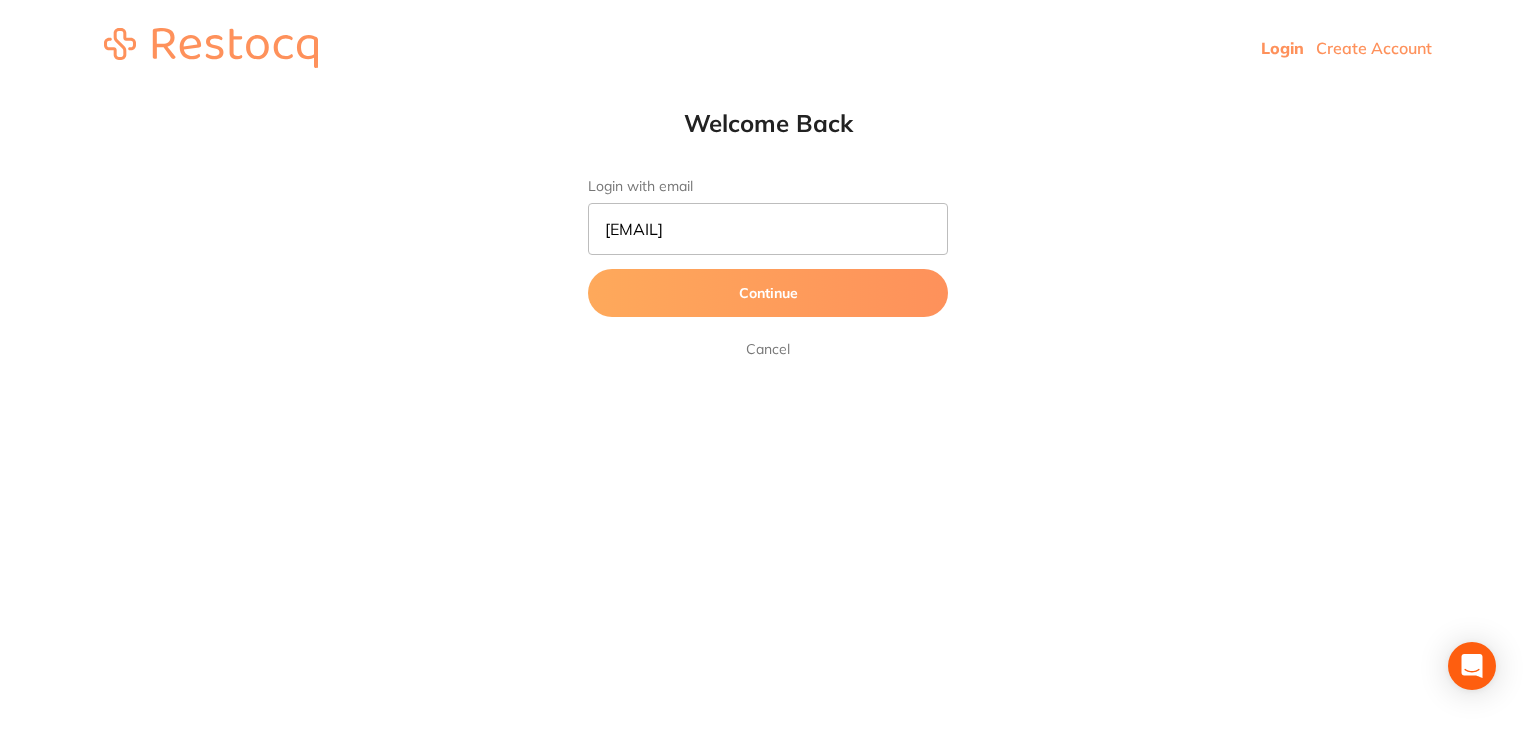 click on "Continue" at bounding box center [768, 293] 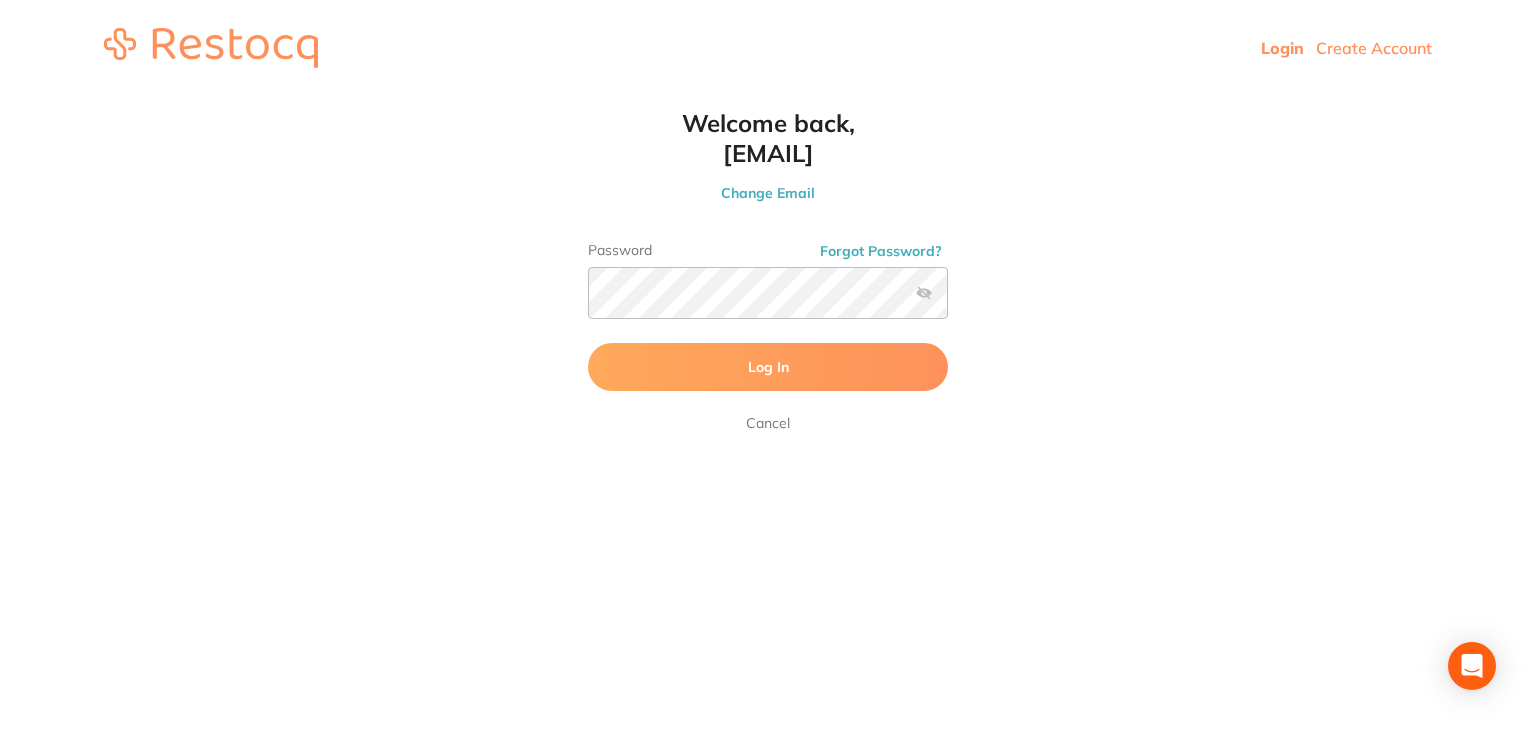 click on "Log In" at bounding box center (768, 367) 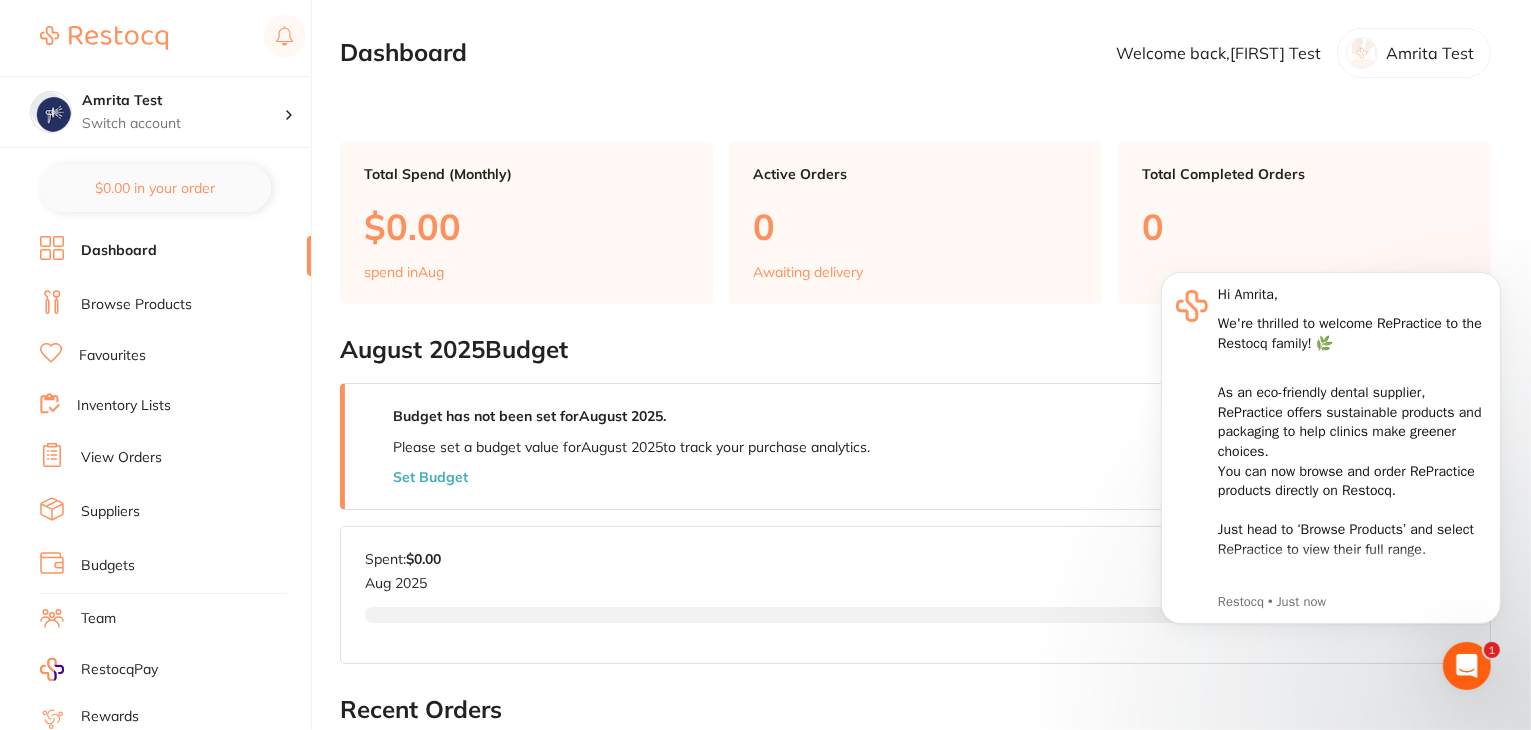 scroll, scrollTop: 0, scrollLeft: 0, axis: both 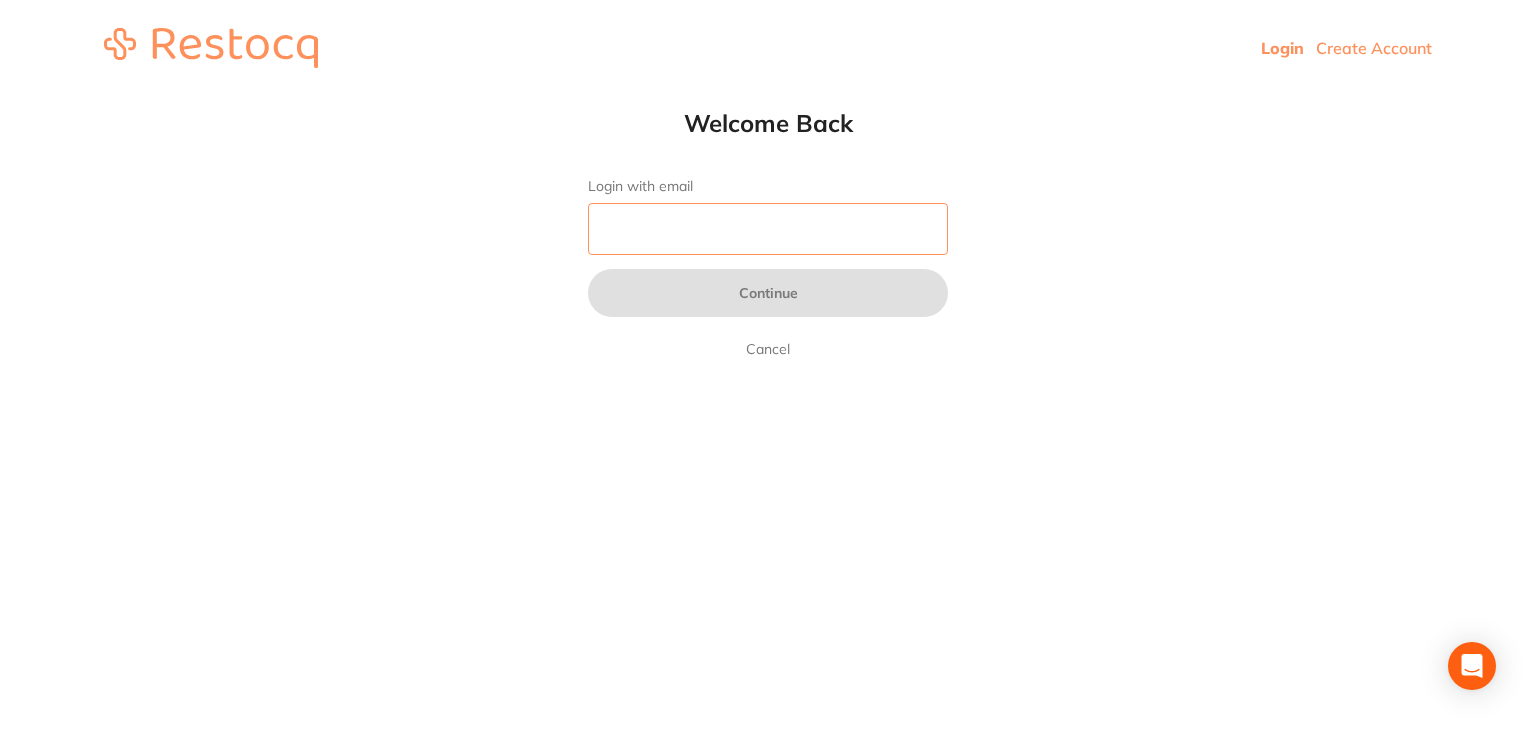 click on "Login with email" at bounding box center [768, 229] 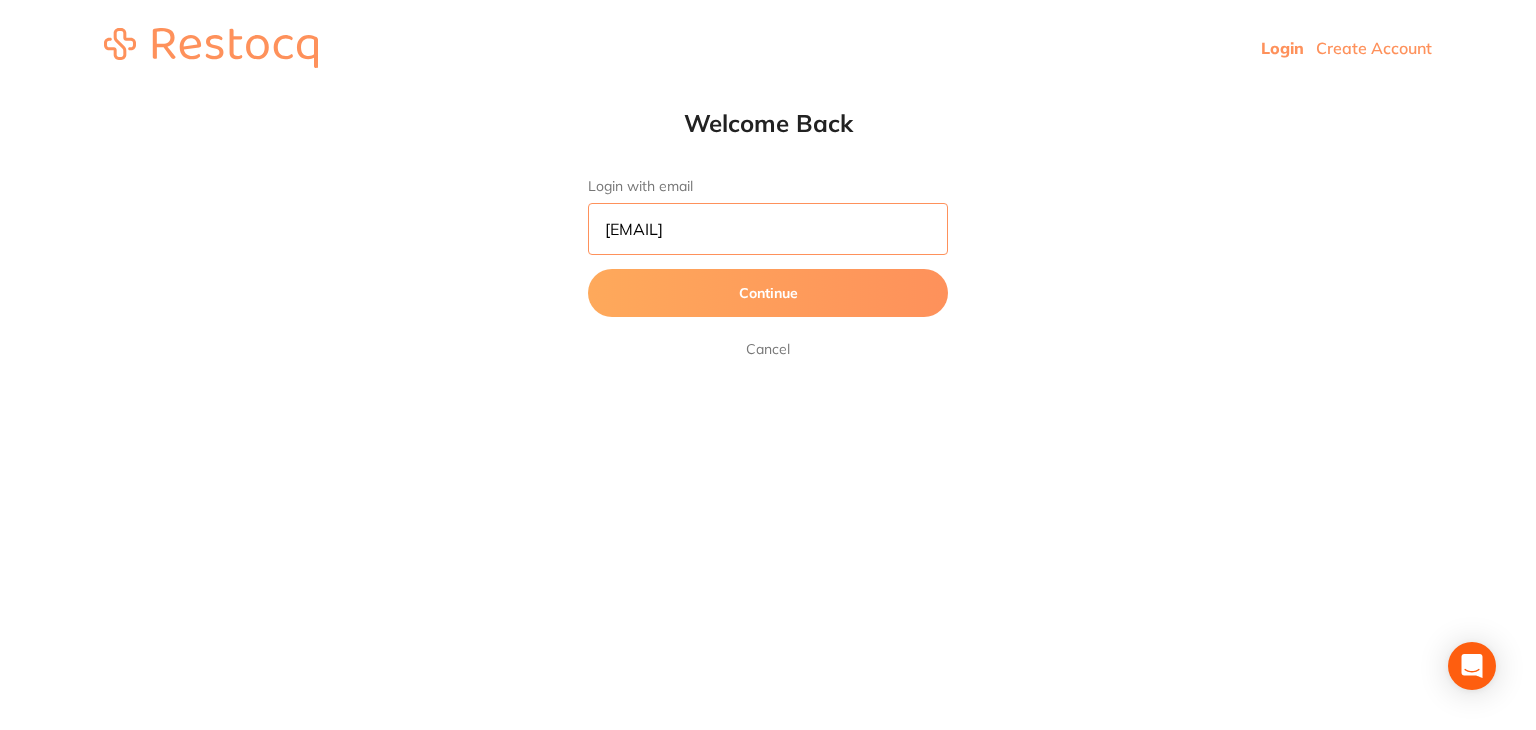 type on "midhun@terrificminds.com" 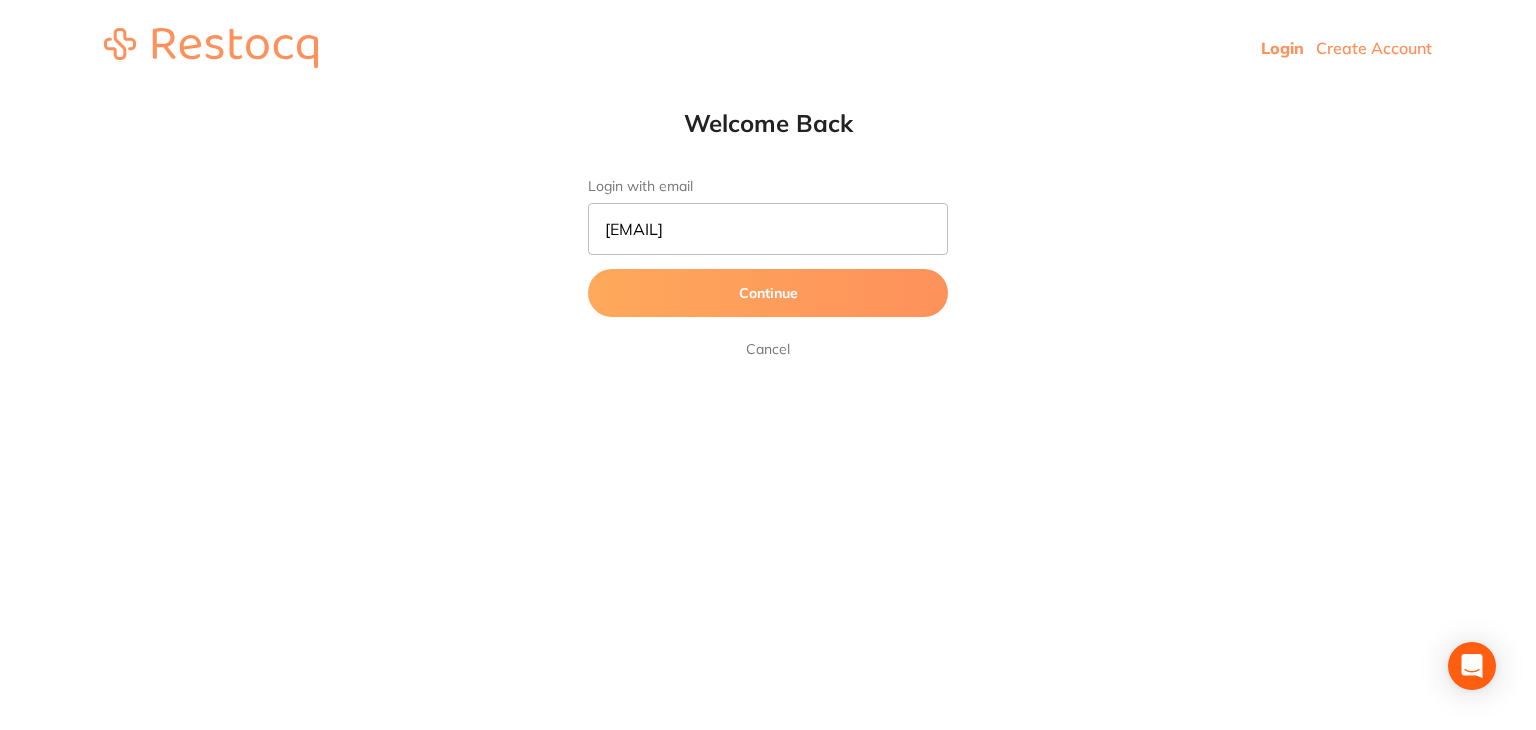 click on "Continue" at bounding box center [768, 293] 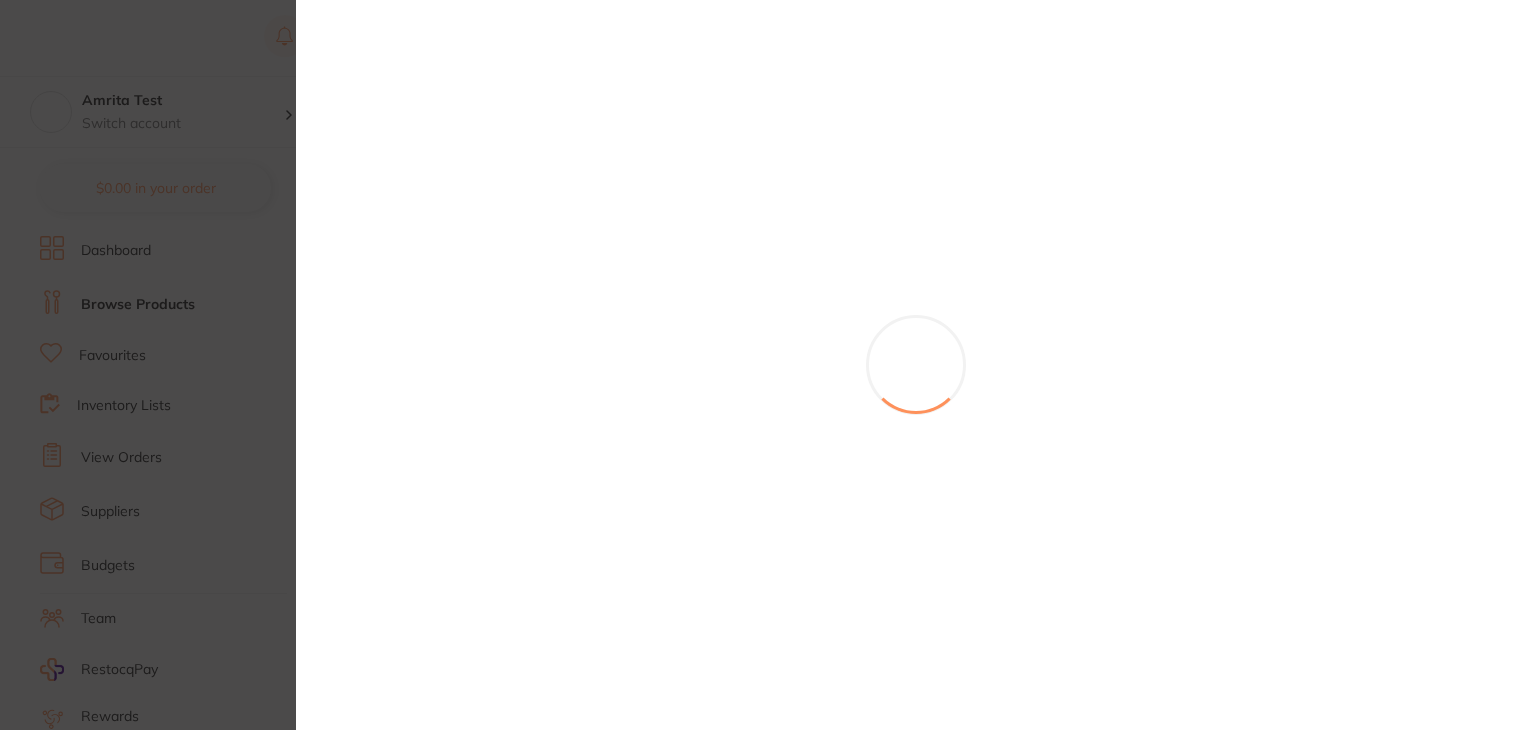 scroll, scrollTop: 0, scrollLeft: 0, axis: both 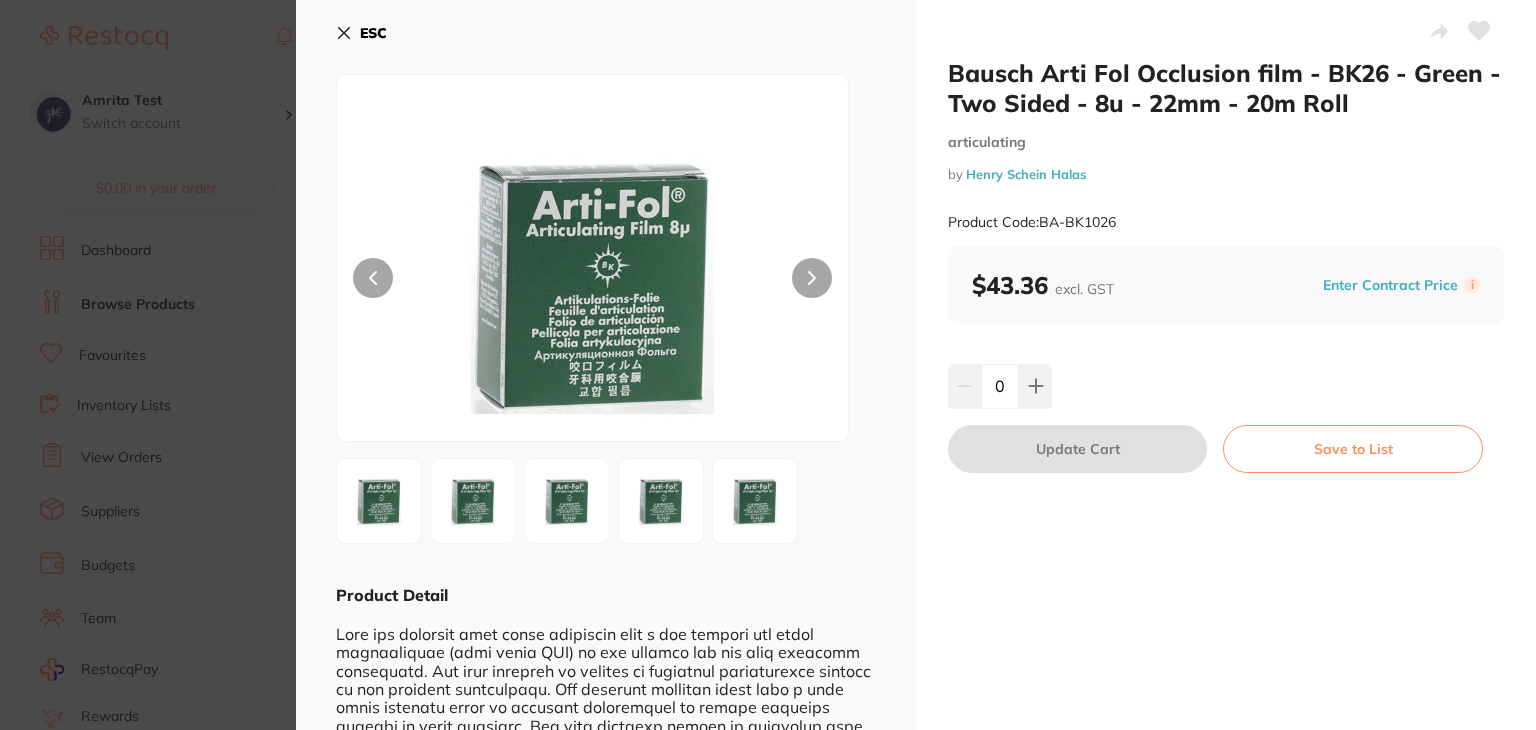 click at bounding box center [592, 283] 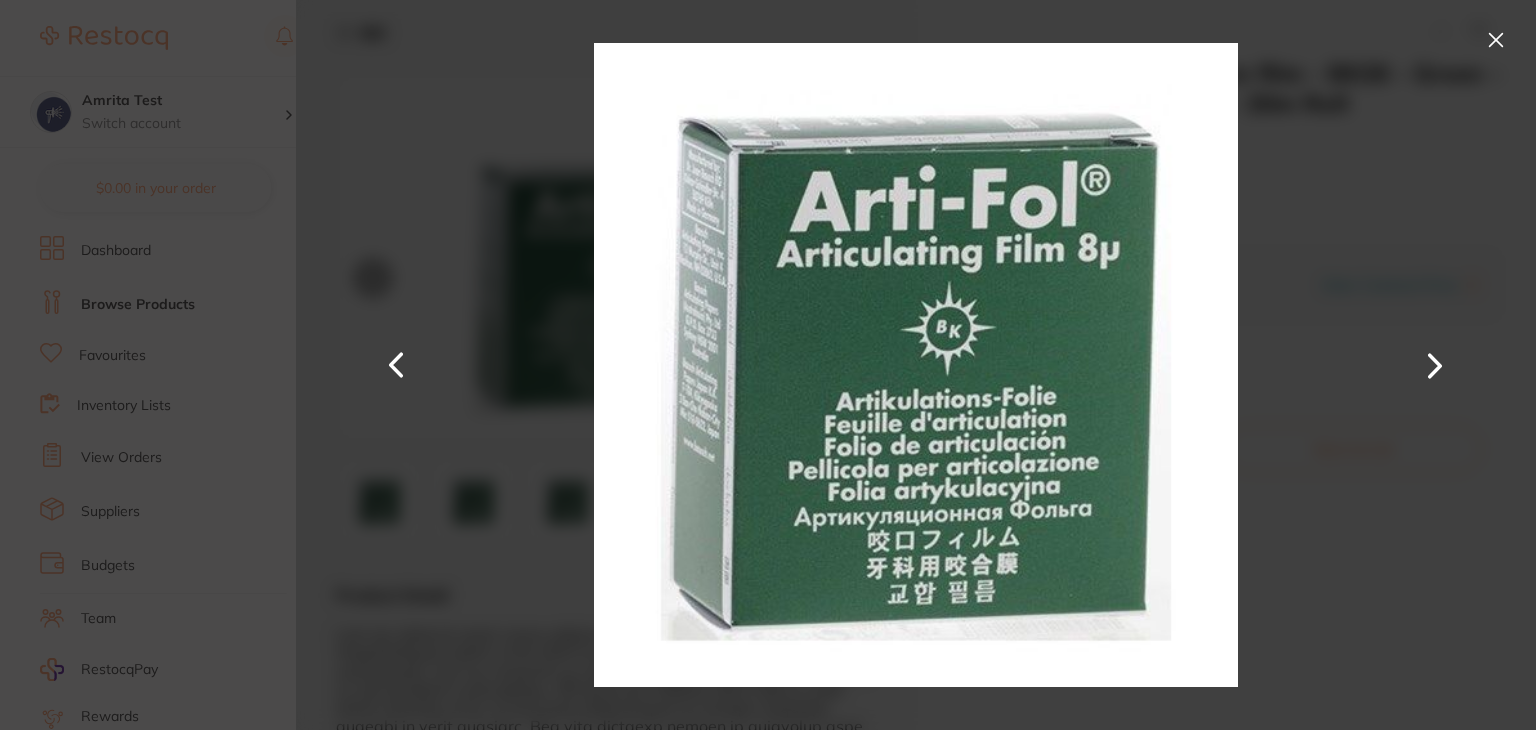 click at bounding box center (1496, 40) 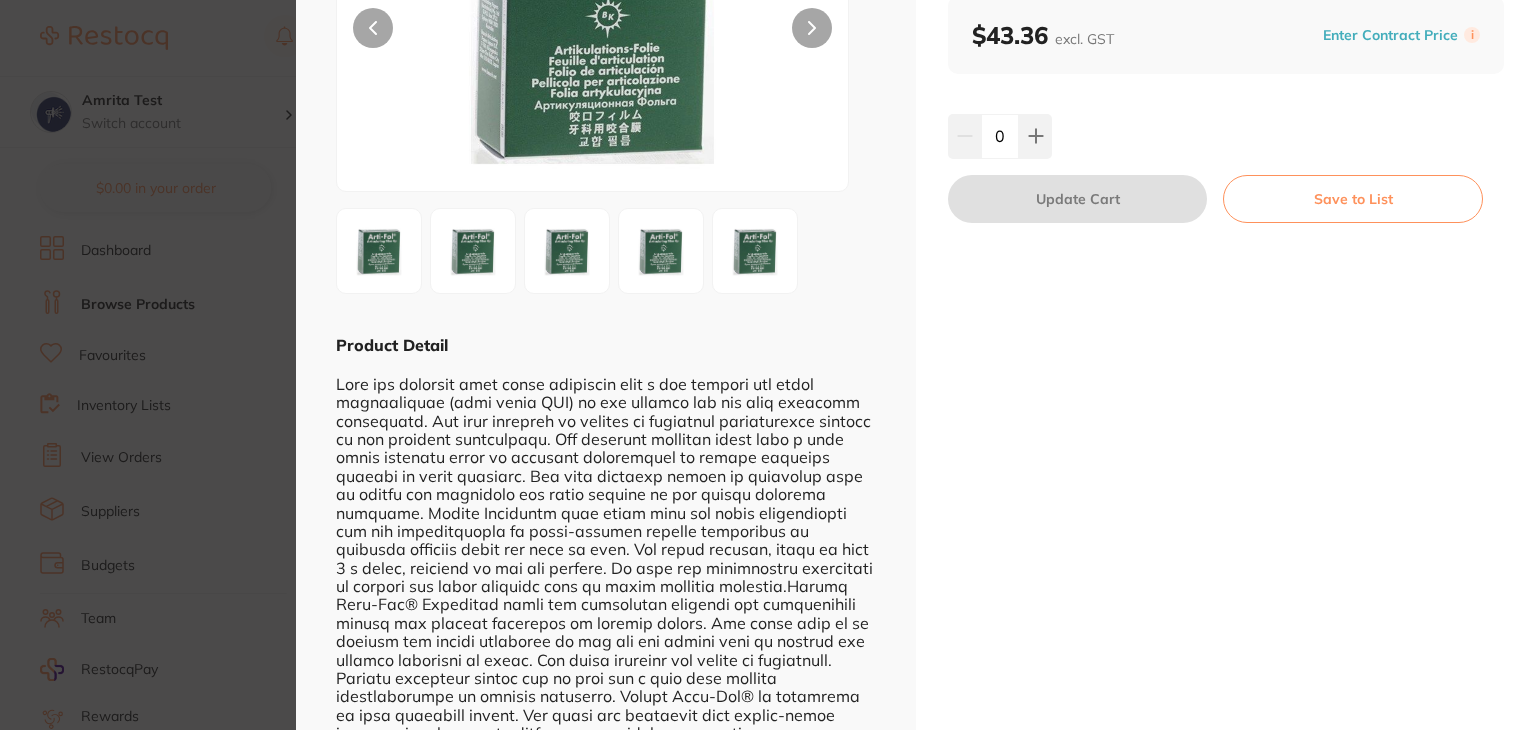 scroll, scrollTop: 309, scrollLeft: 0, axis: vertical 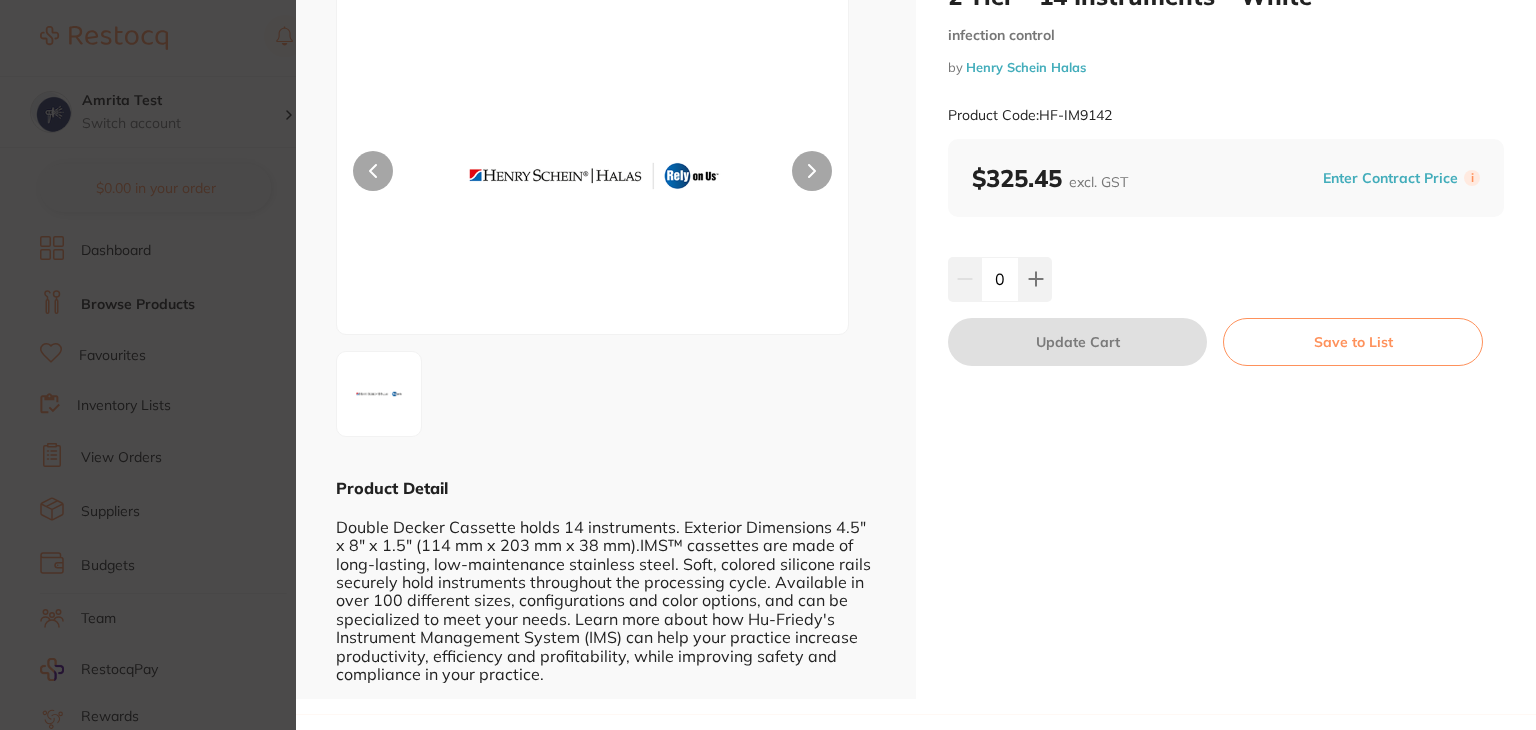 click on "HuFriedyGroup IMS Signature Series Cassette - 2 Tier - 14 Instruments - White infection control by   Henry Schein Halas Product Code:  HF-IM9142 ESC         Product Detail
Double Decker Cassette holds 14 instruments. Exterior Dimensions 4.5" x 8" x 1.5" (114 mm x 203 mm x 38 mm).IMS™ cassettes are made of long-lasting, low-maintenance stainless steel. Soft, colored silicone rails securely hold instruments throughout the processing cycle. Available in over 100 different sizes, configurations and color options, and can be specialized to meet your needs. Learn more about how Hu-Friedy's Instrument Management System (IMS) can help your practice increase productivity, efficiency and profitability, while improving safety and compliance in your practice.         HuFriedyGroup IMS Signature Series Cassette - 2 Tier - 14 Instruments - White infection control by   Henry Schein Halas Product Code:  HF-IM9142 $325.45     excl. GST Enter Contract Price i     0         Update Cart Save to List Update RRP Item $325.45" at bounding box center [768, 365] 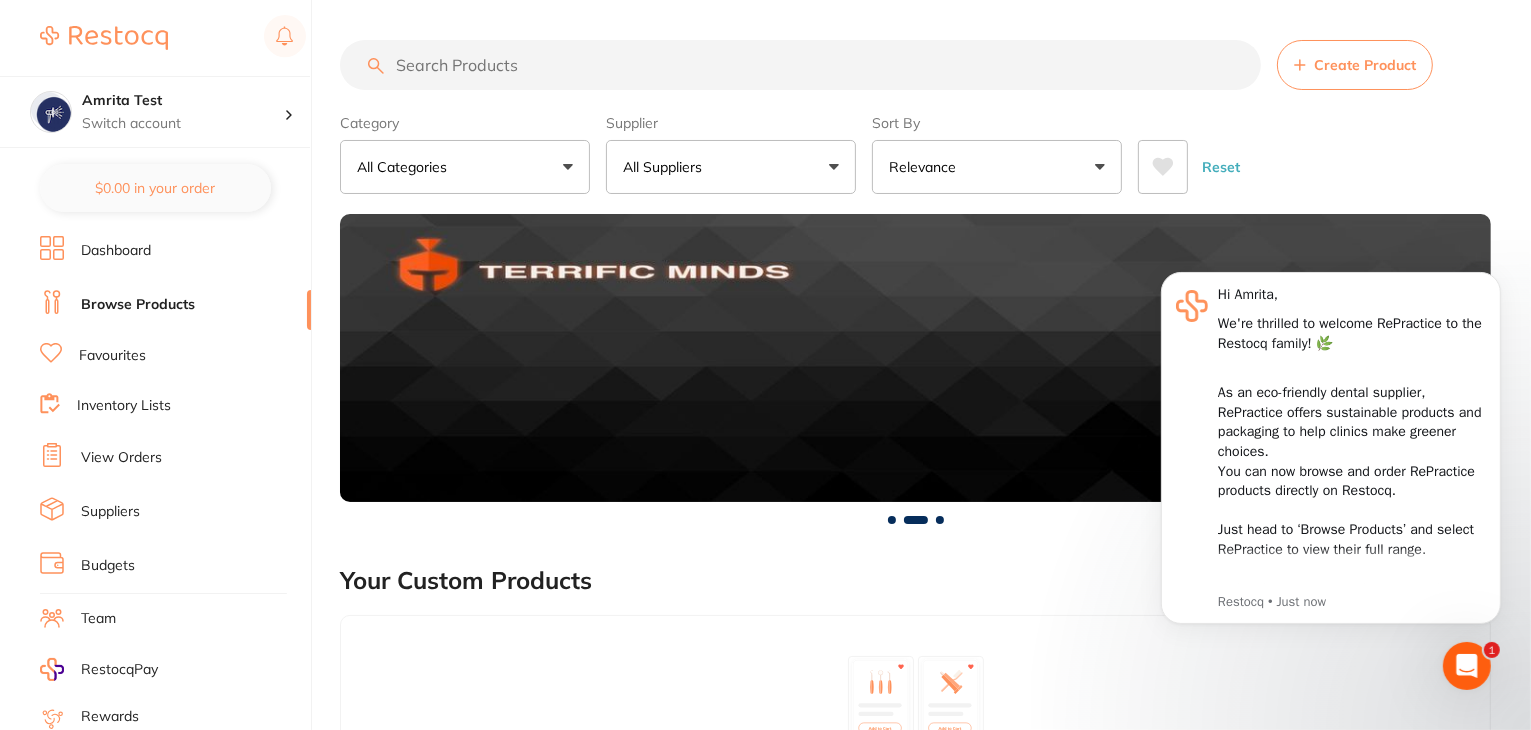 scroll, scrollTop: 0, scrollLeft: 0, axis: both 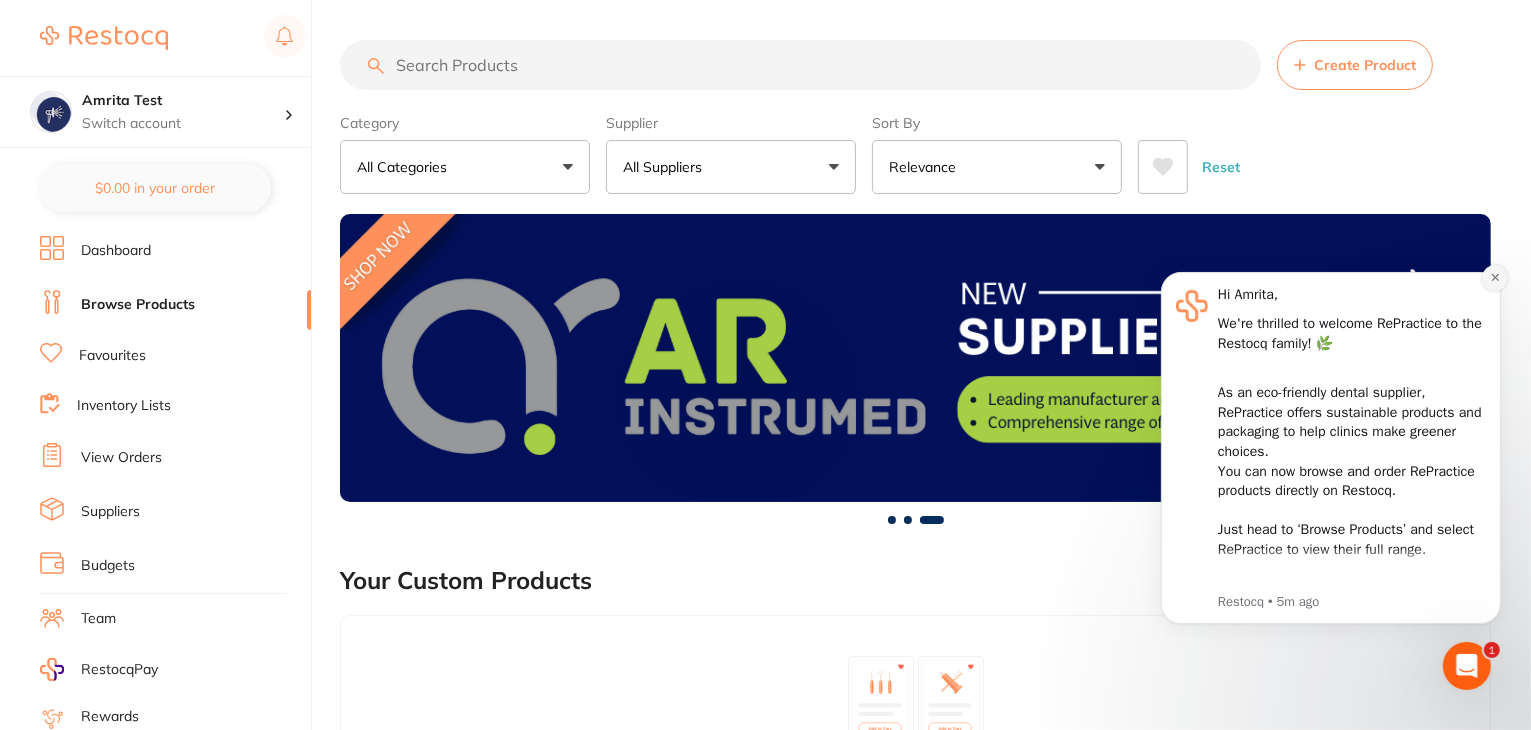 click 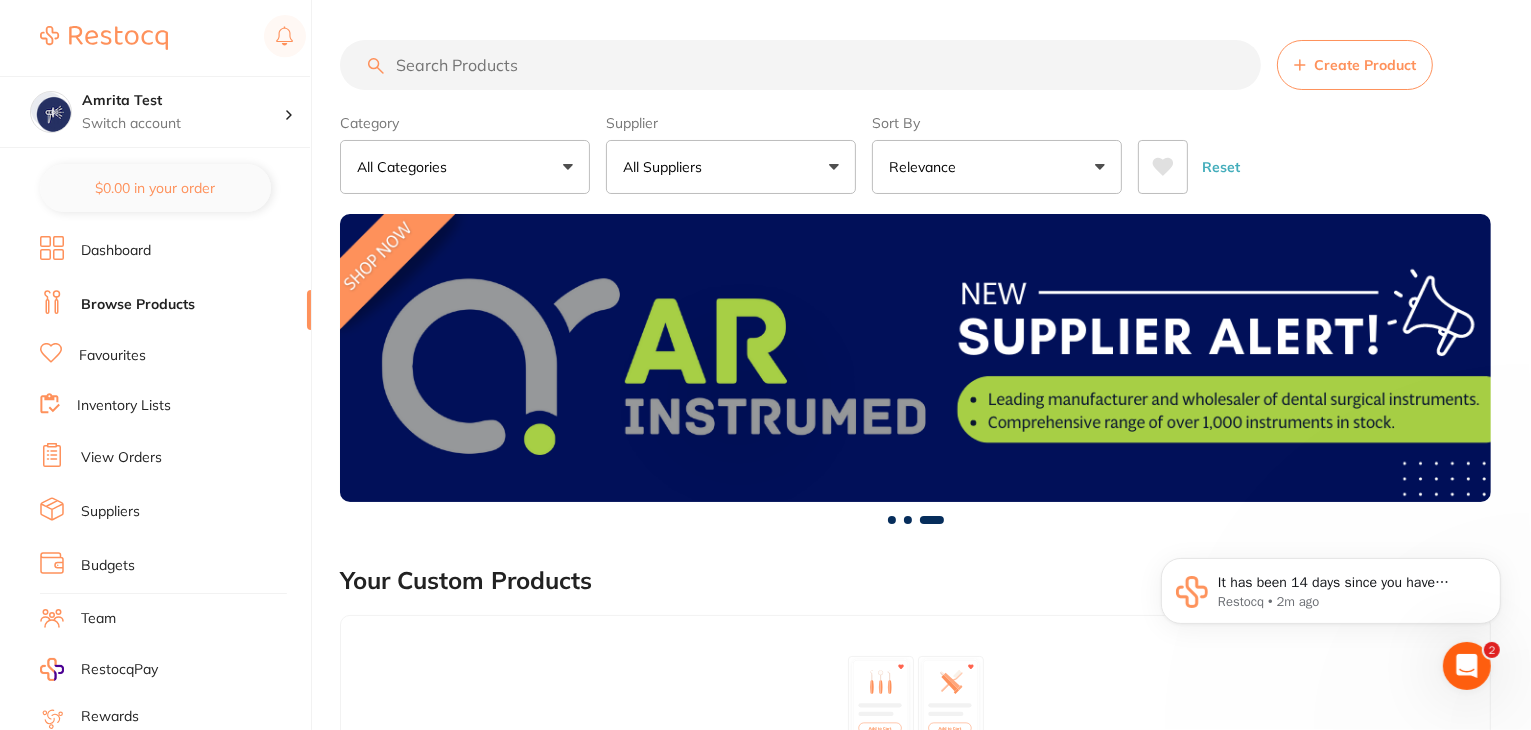 scroll, scrollTop: 0, scrollLeft: 0, axis: both 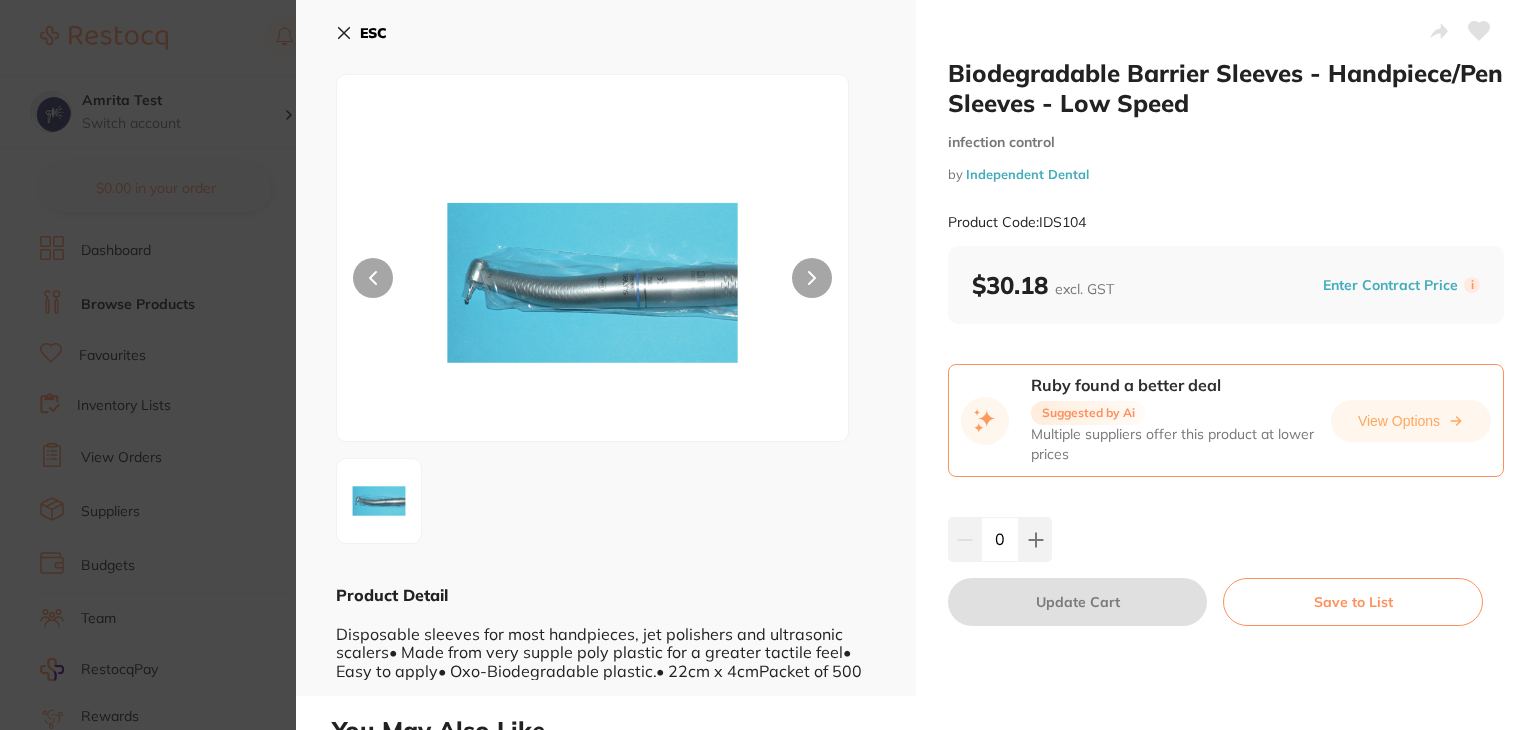 click on "Biodegradable Barrier Sleeves - Handpiece/Pen Sleeves - Low Speed infection control by   Independent Dental Product Code:  IDS104 ESC         Product Detail   Disposable sleeves for most handpieces, jet polishers and ultrasonic scalers• Made from very supple poly plastic for a greater tactile feel• Easy to apply• Oxo-Biodegradable plastic.• 22cm x 4cmPacket of 500 Biodegradable Barrier Sleeves - Handpiece/Pen Sleeves - Low Speed infection control by   Independent Dental Product Code:  IDS104 $30.18     excl. GST Enter Contract Price i Ruby found a better deal Suggested by Ai Multiple suppliers offer this product at lower prices   View Options        0         Update Cart Save to List You May Also Like 106 Biodegradable Barrier Sleeves - T-Handle Sleeve ** BUY 5 GET 1 FREE **   infection control by  Independent Dental IDS106 $27.00 Add to cart Save to list Biodegradable Barrier Sleeves - Tablet Sleeve   infection control by  Independent Dental IDS155 $44.36 Add to cart Save to list   by  Straumann" at bounding box center (768, 365) 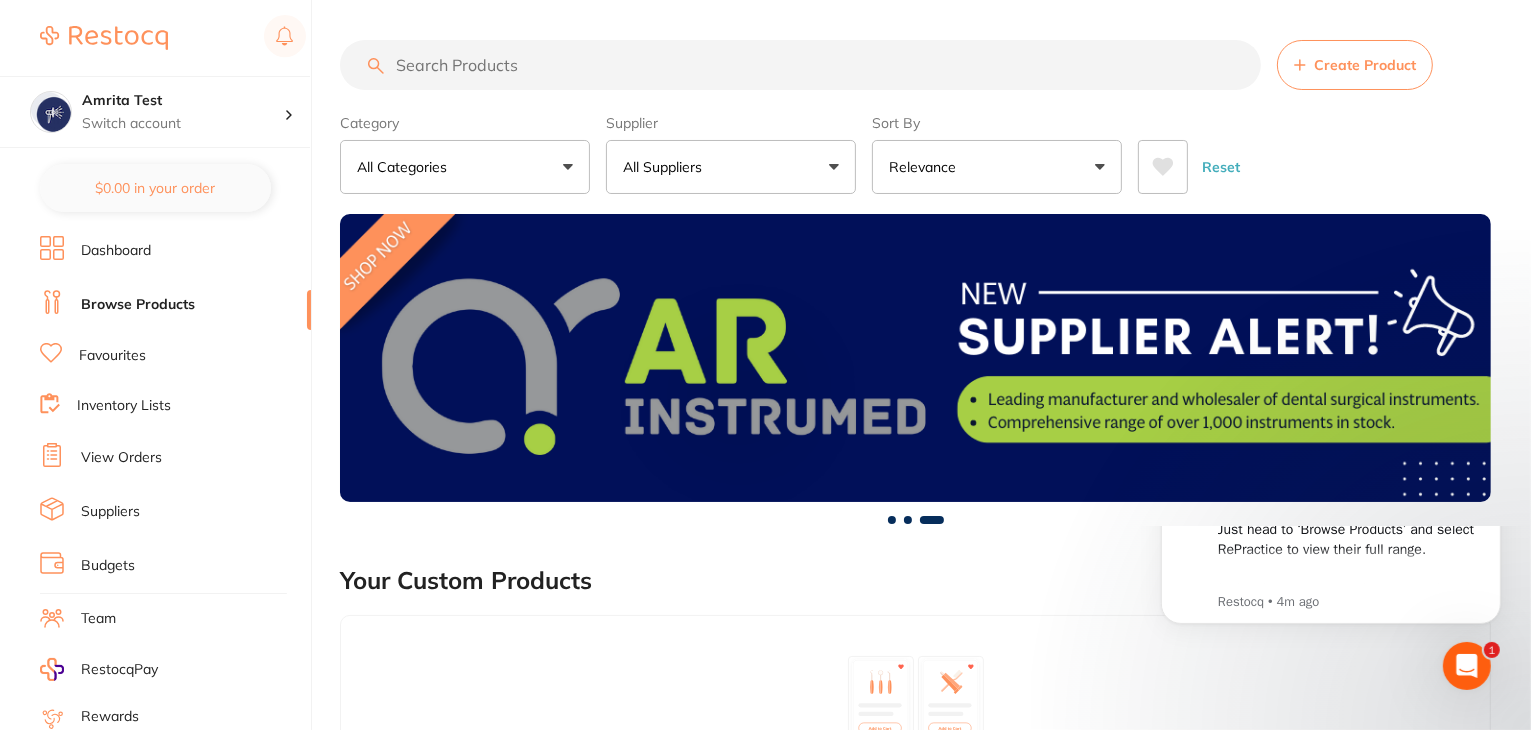 scroll, scrollTop: 0, scrollLeft: 0, axis: both 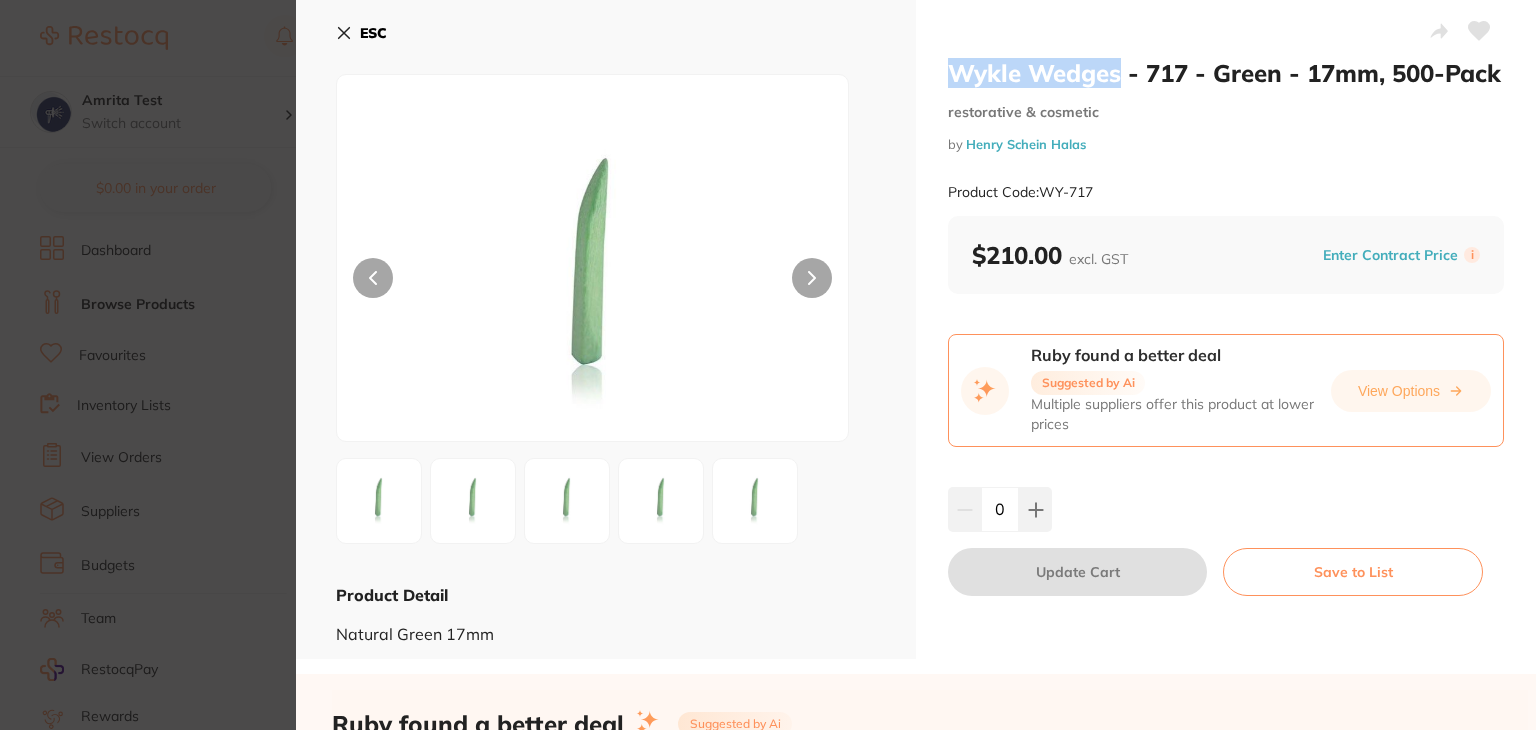 drag, startPoint x: 1117, startPoint y: 73, endPoint x: 948, endPoint y: 77, distance: 169.04733 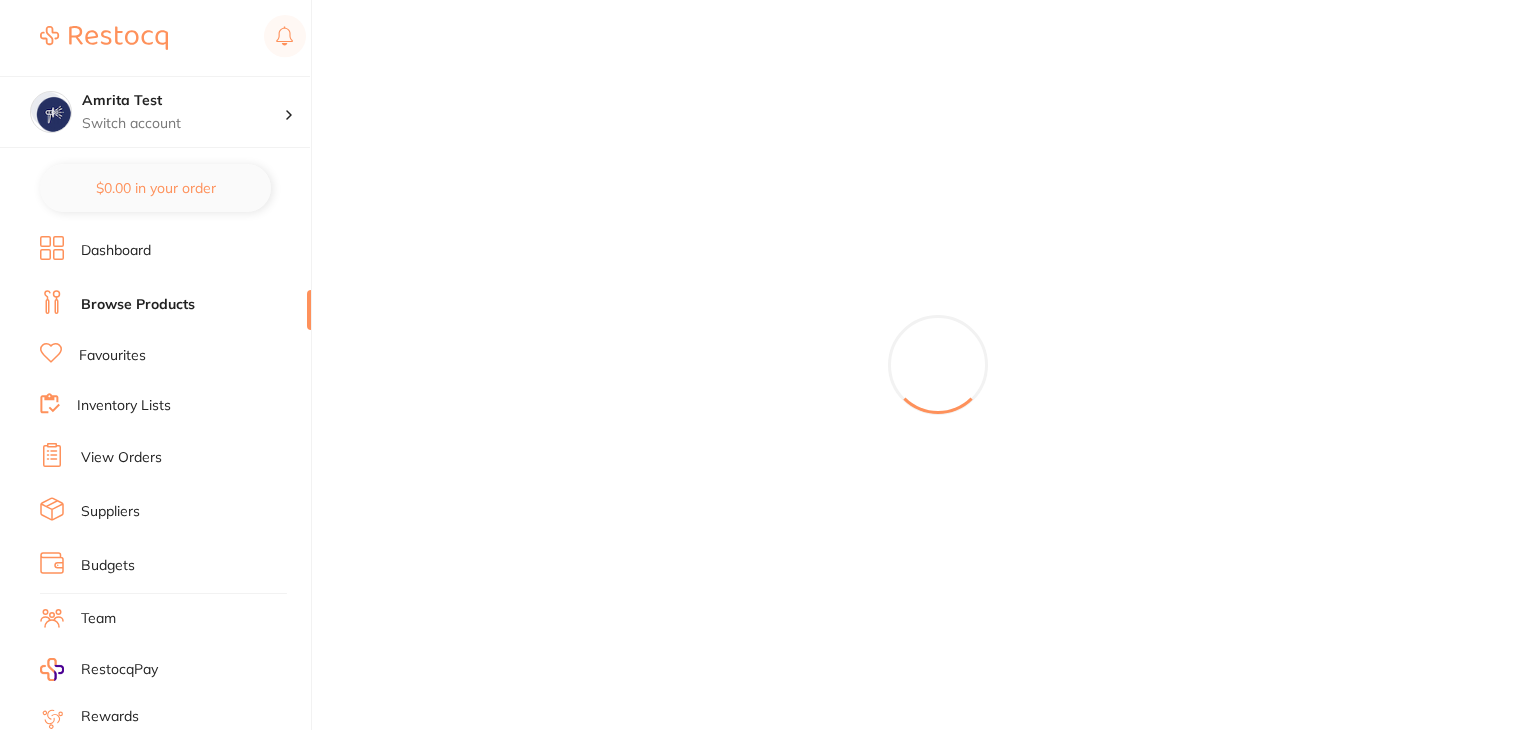 scroll, scrollTop: 0, scrollLeft: 0, axis: both 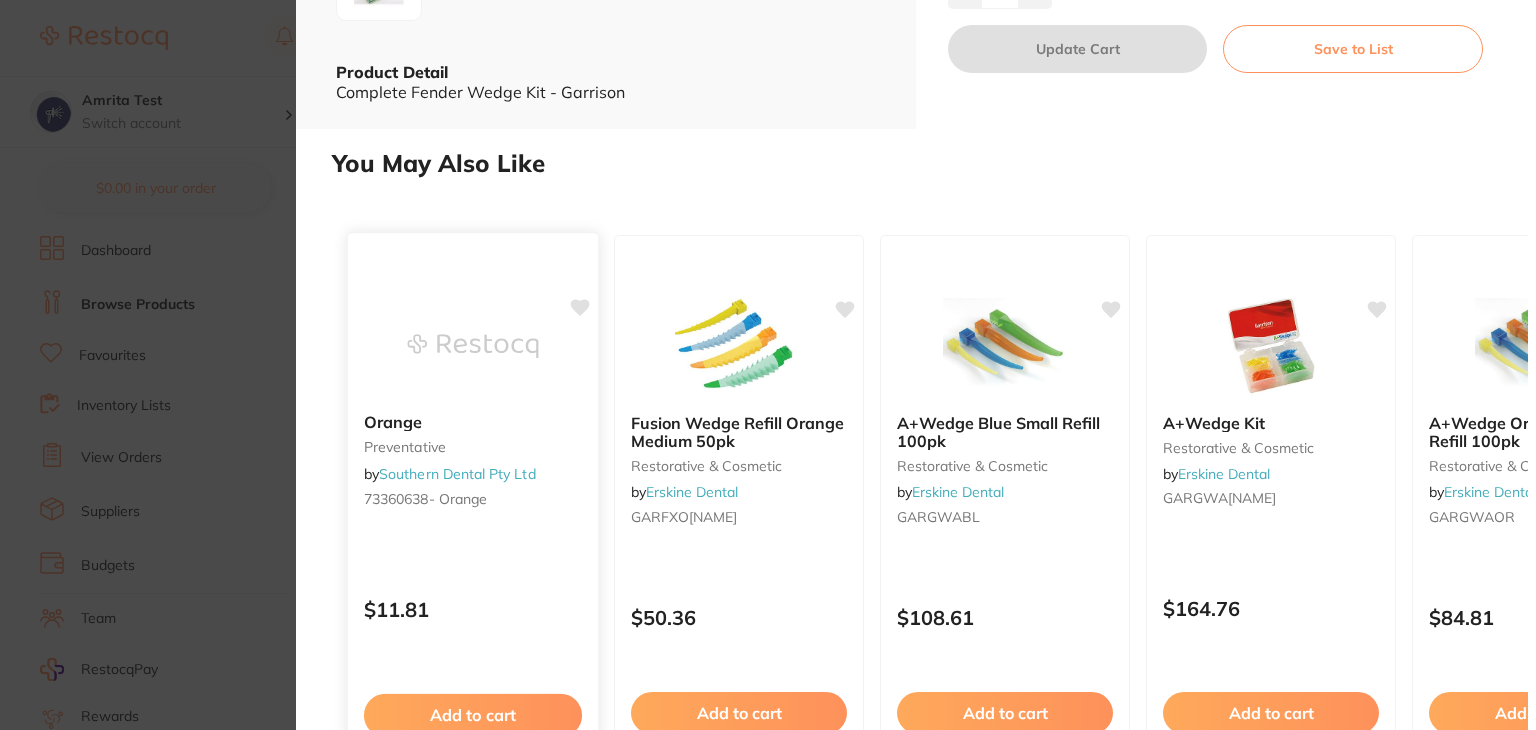 click on "Orange   preventative by  Southern Dental Pty Ltd 73360638- Orange" at bounding box center [473, 463] 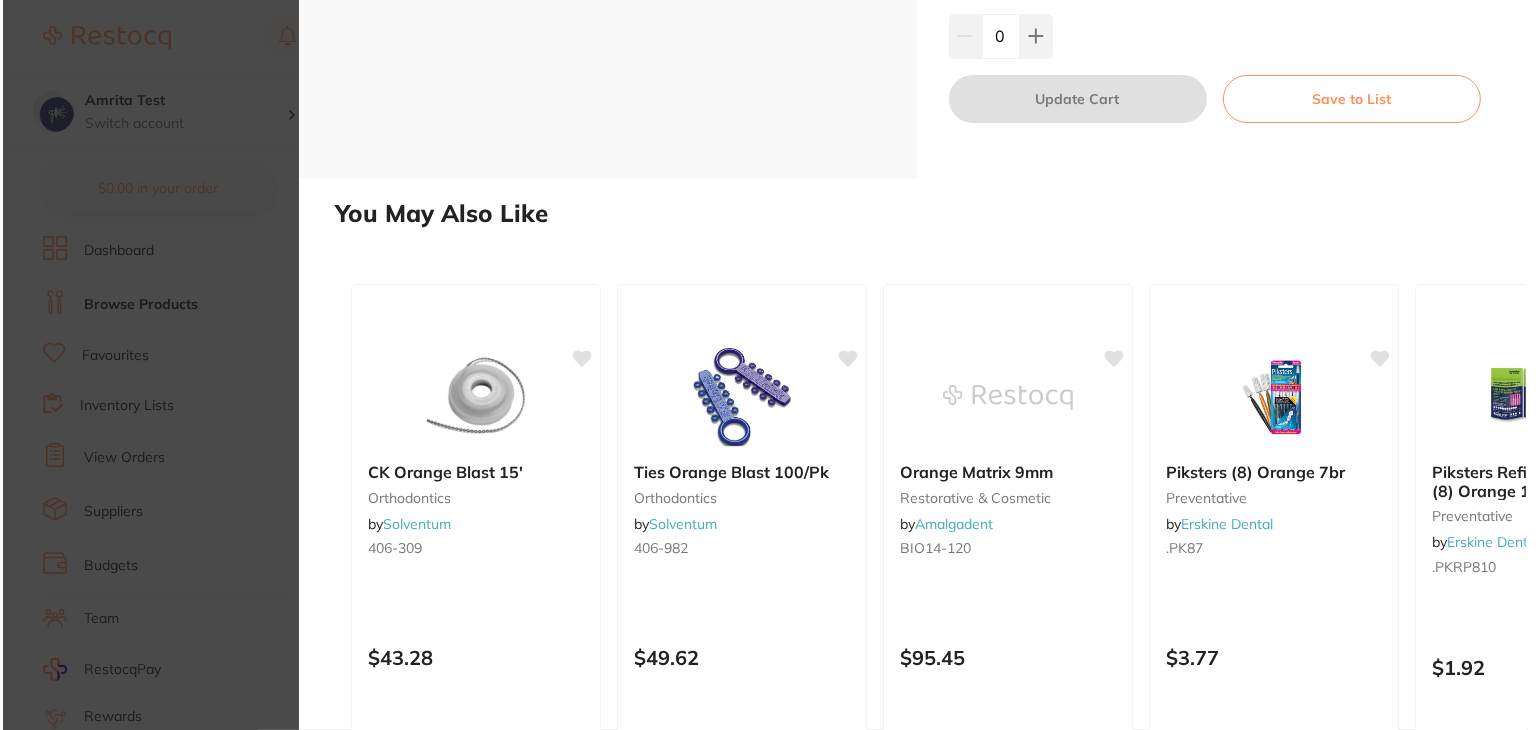scroll, scrollTop: 332, scrollLeft: 0, axis: vertical 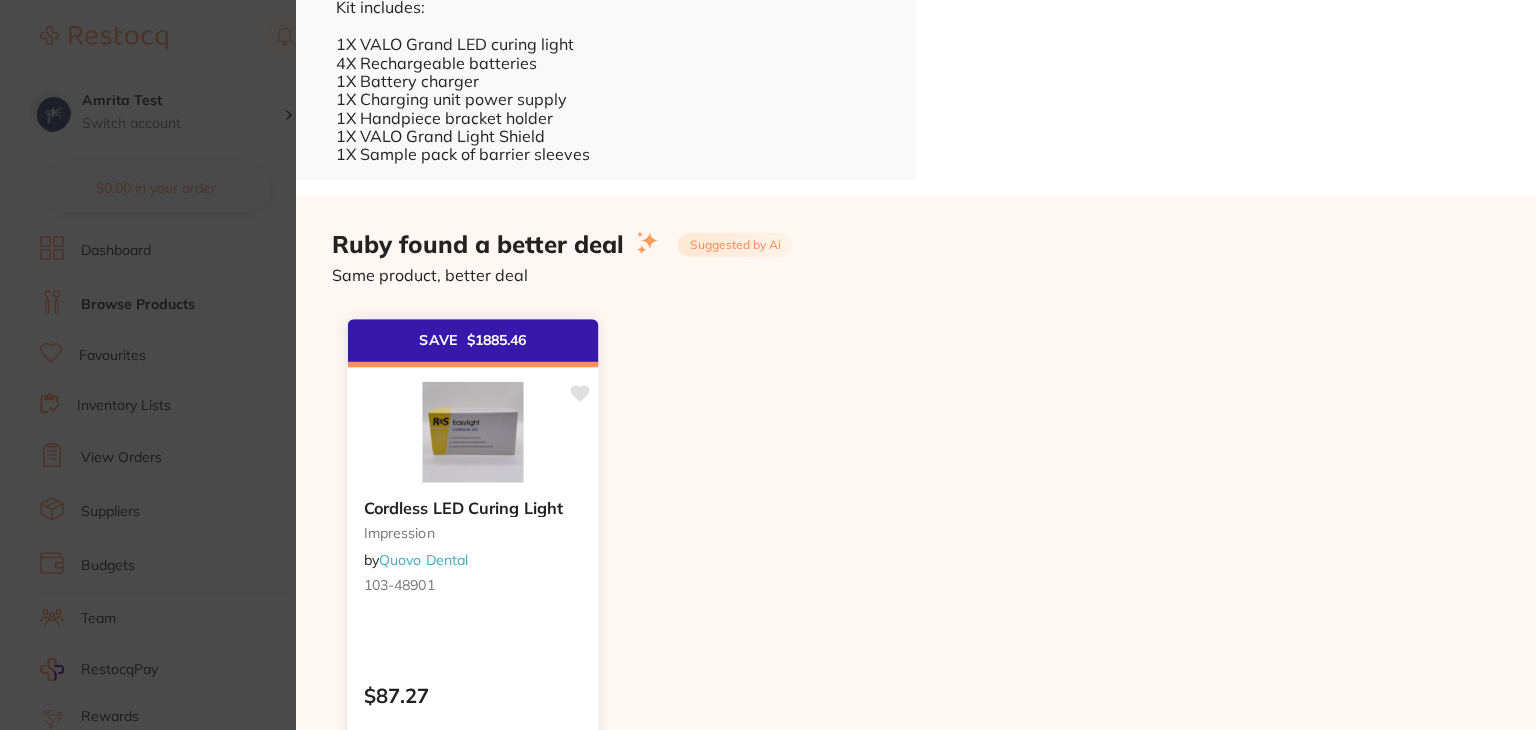 click at bounding box center [472, 432] 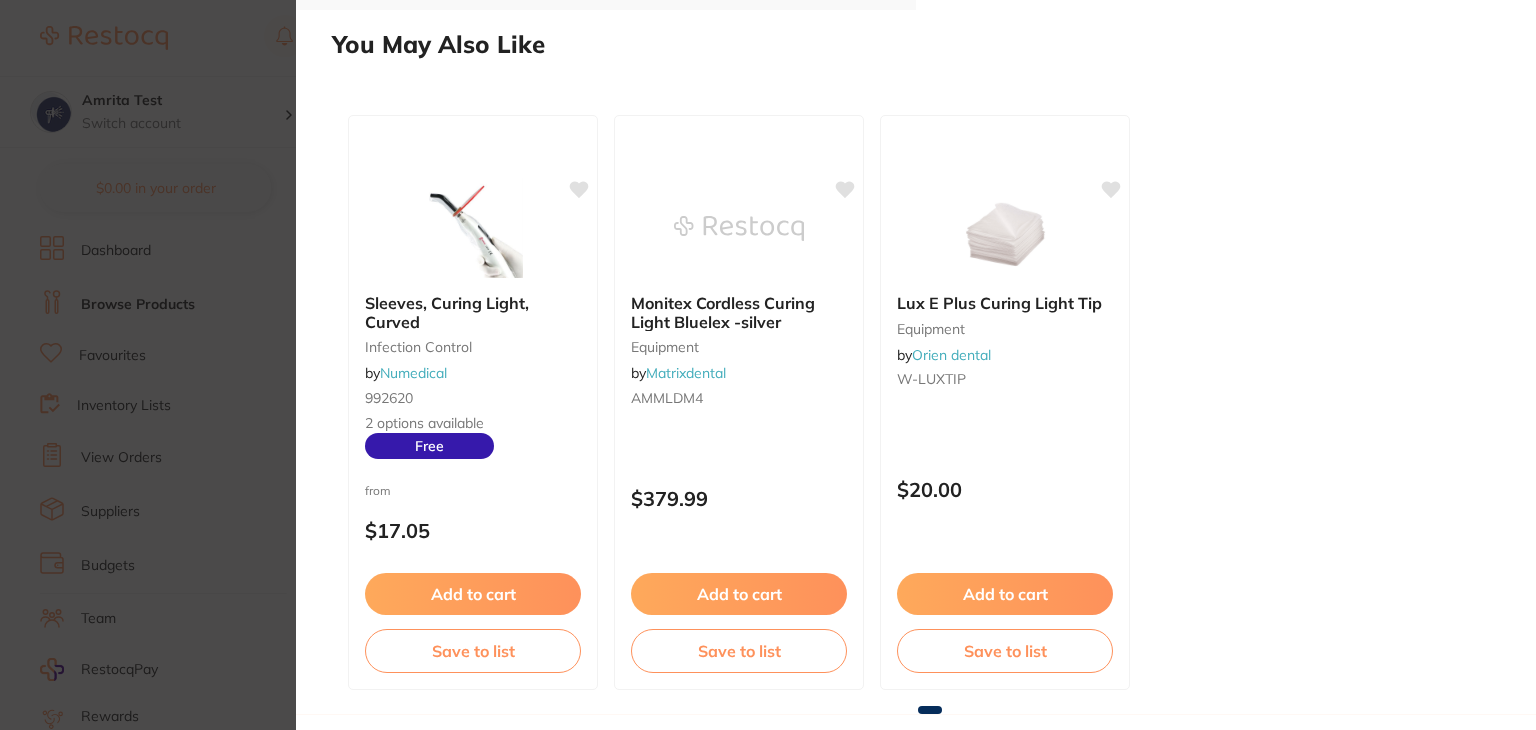 scroll, scrollTop: 0, scrollLeft: 0, axis: both 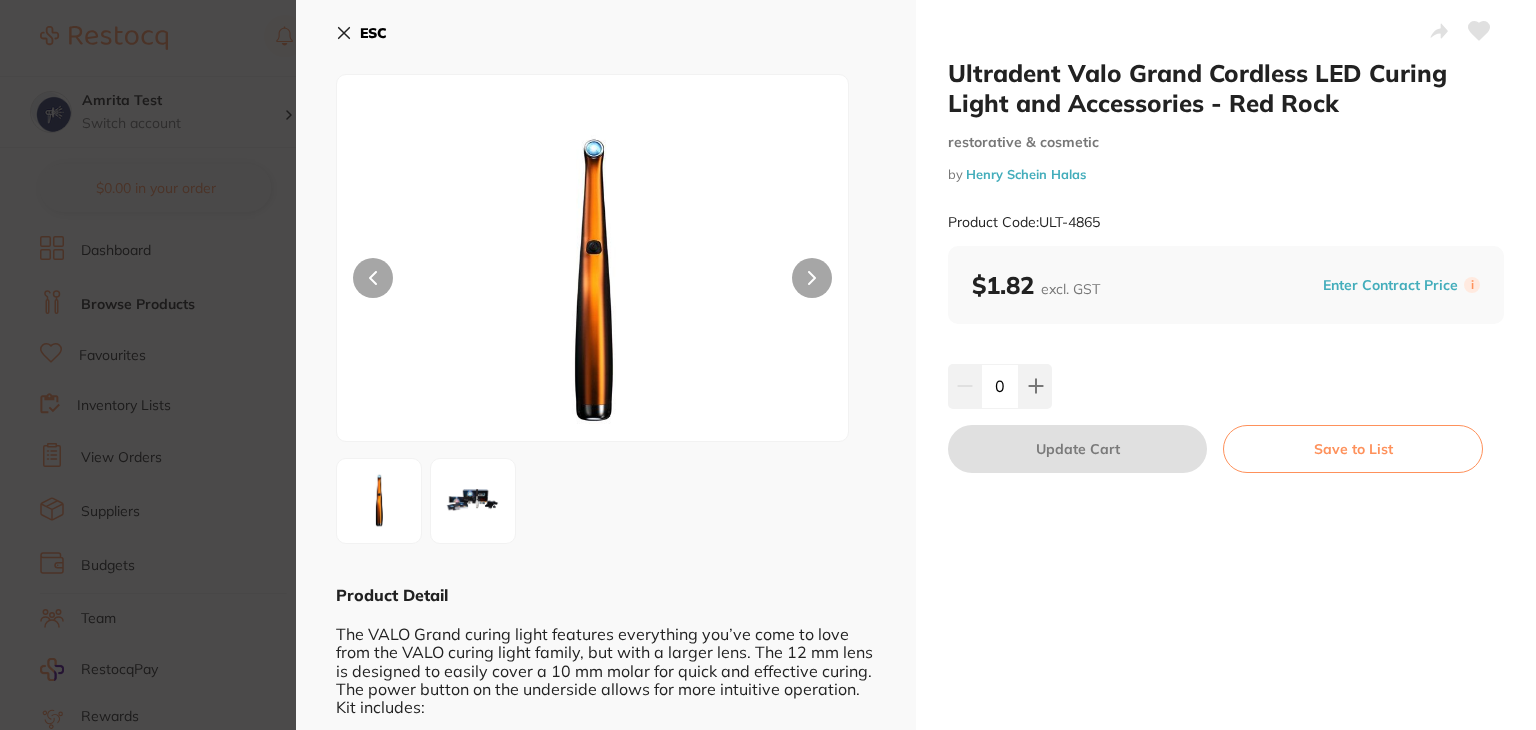 click on "Ultradent Valo Grand Cordless LED Curing Light and Accessories - Red Rock restorative & cosmetic by   Henry Schein Halas Product Code:  ULT-4865 ESC         Product Detail
The VALO Grand curing light features everything you’ve come to love from the VALO curing light family, but with a larger lens. The 12 mm lens is designed to easily cover a 10 mm molar for quick and effective curing. The power button on the underside allows for more intuitive operation.
Kit includes:
1X VALO Grand LED curing light
4X Rechargeable batteries
1X Battery charger
1X Charging unit power supply
1X Handpiece bracket holder
1X VALO Grand Light Shield
1X Sample pack of barrier sleeves
Ultradent Valo Grand Cordless LED Curing Light and Accessories - Red Rock restorative & cosmetic by   Henry Schein Halas Product Code:  ULT-4865 $1.82     excl. GST Enter Contract Price i     0         Update Cart Save to List Update RRP Set your pre negotiated price for this item. Item Agreed RRP (excl. GST) $1.82 Update RRP" at bounding box center [768, 365] 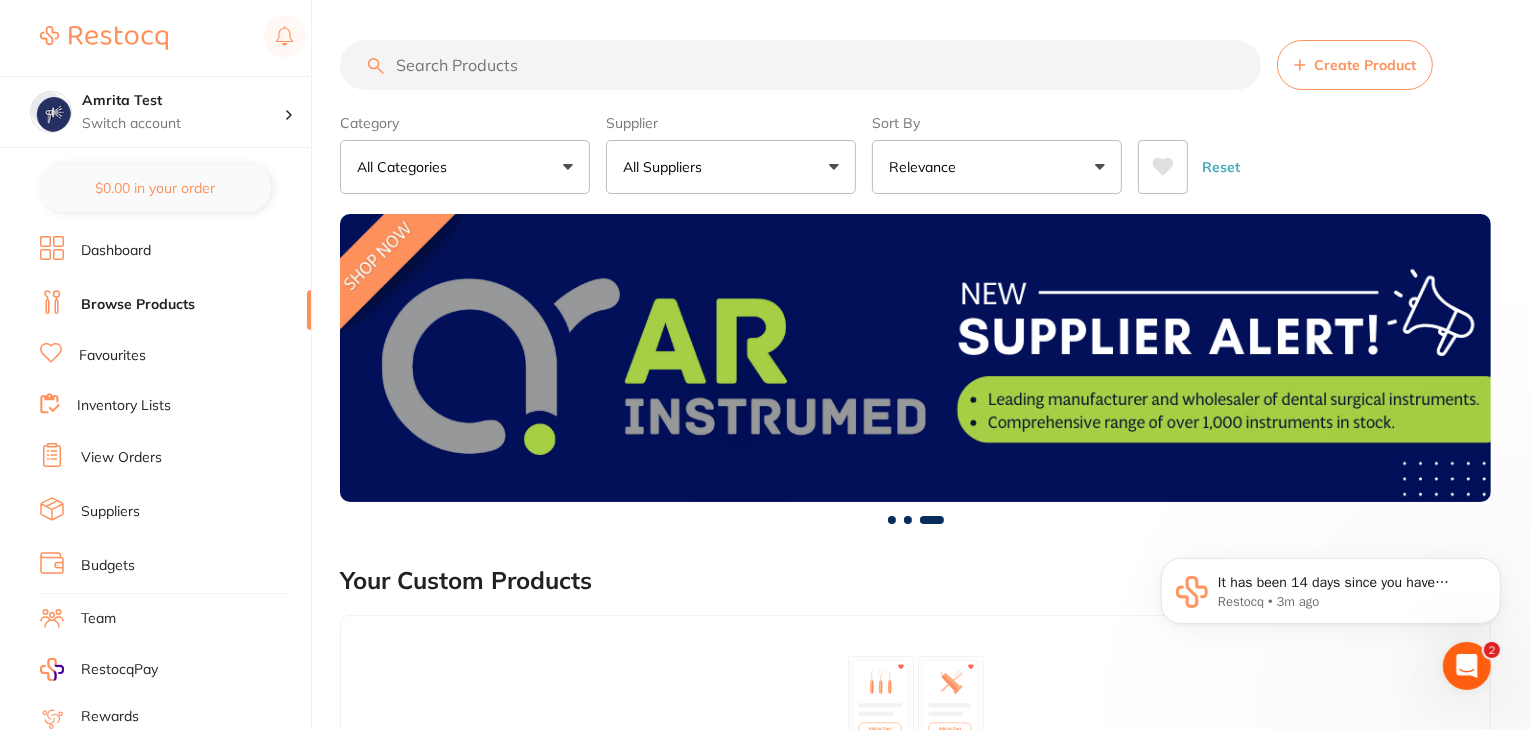 scroll, scrollTop: 0, scrollLeft: 0, axis: both 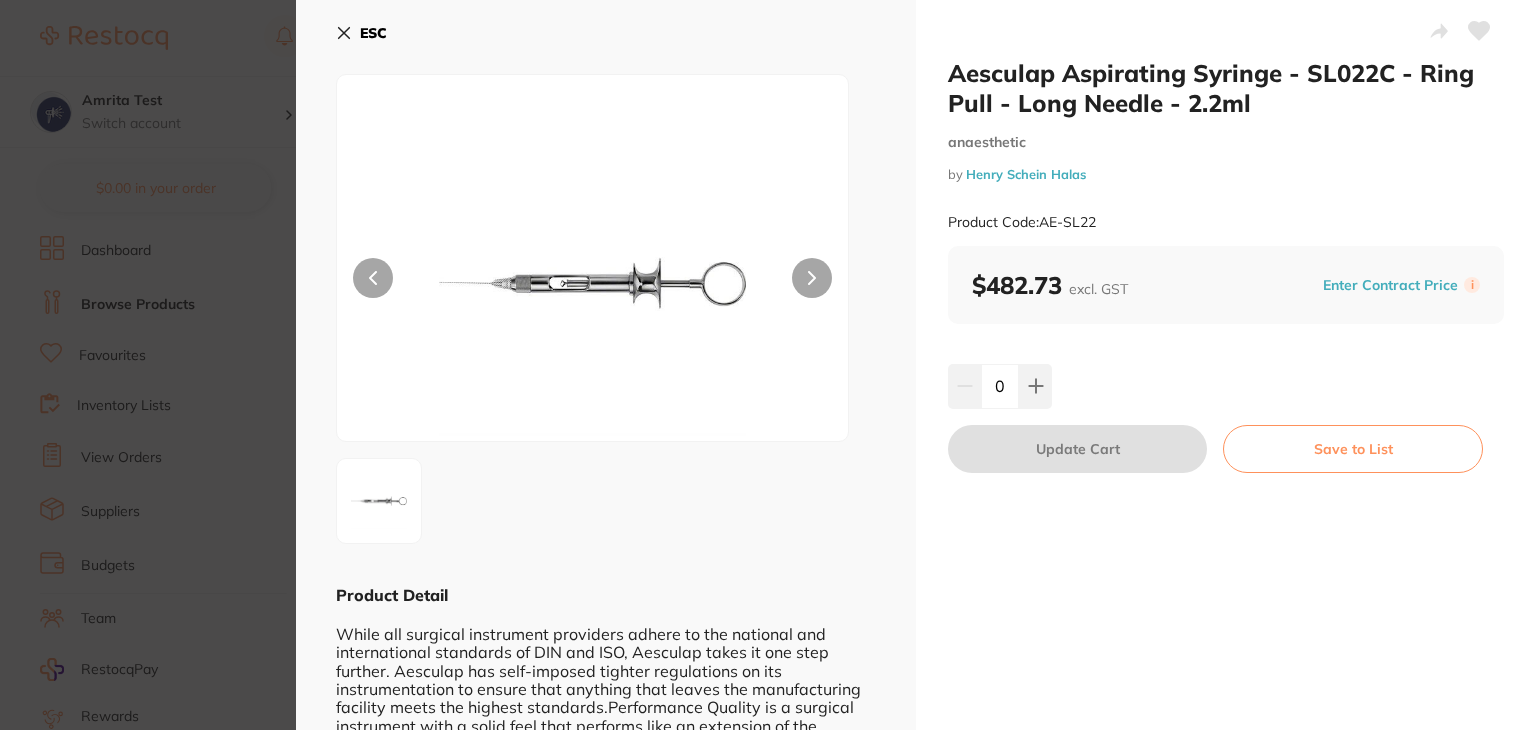 click 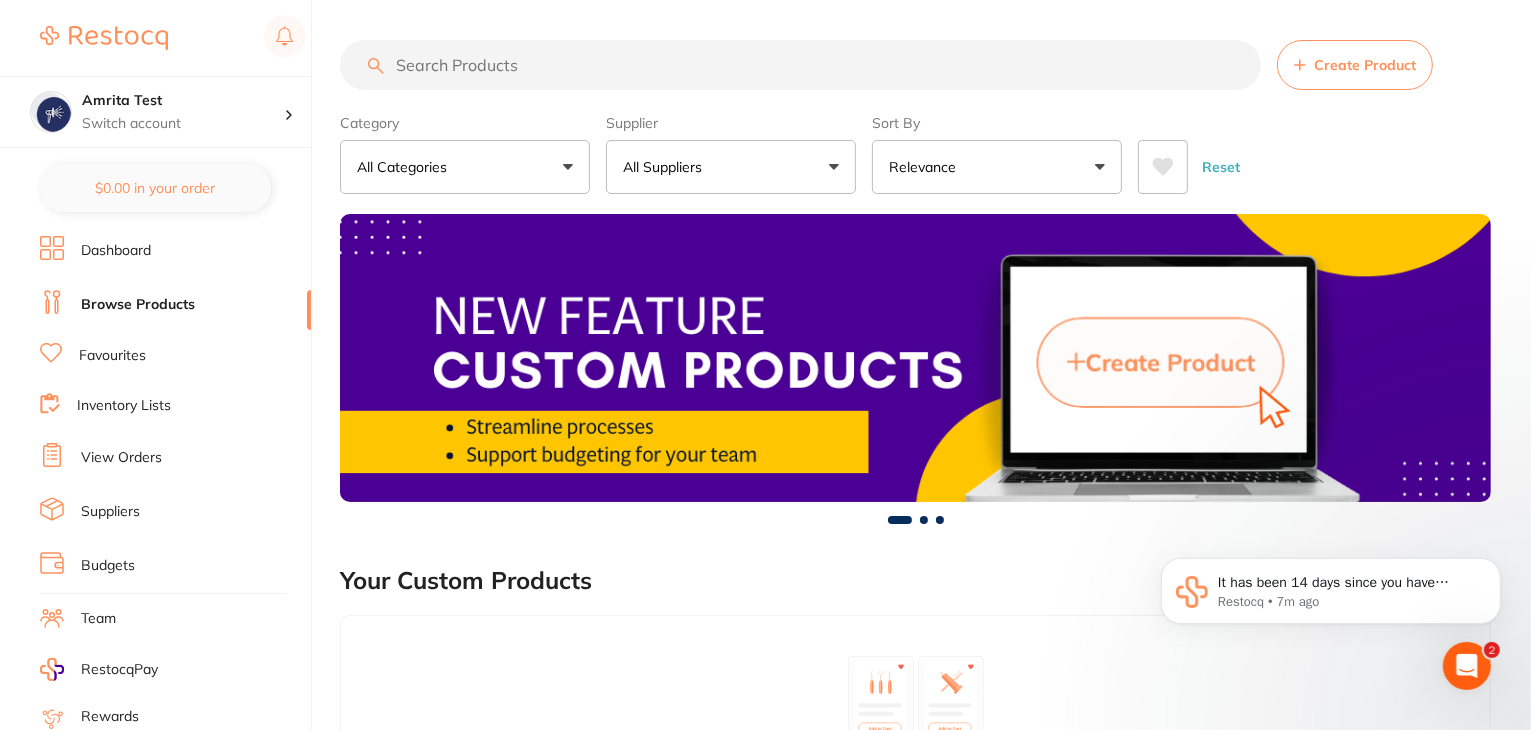 scroll, scrollTop: 0, scrollLeft: 0, axis: both 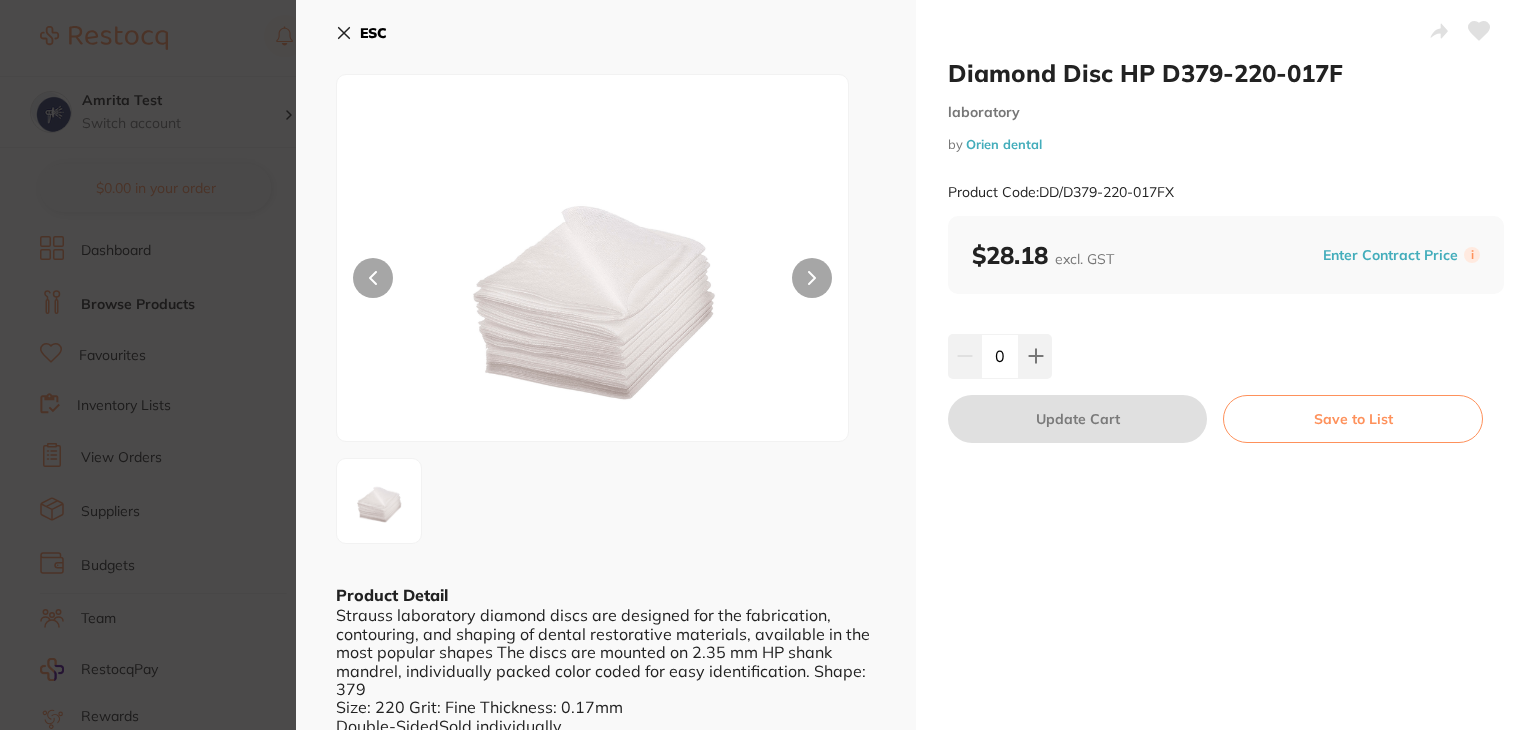 click on "ESC         Product Detail Strauss laboratory diamond discs are designed for the fabrication, contouring, and shaping of dental restorative materials, available in the most popular shapes The discs are mounted on 2.35 mm HP shank mandrel, individually packed color coded for easy identification. Shape: 379   Size: 220 Grit: Fine Thickness: 0.17mm   Double-SidedSold individually" at bounding box center (606, 375) 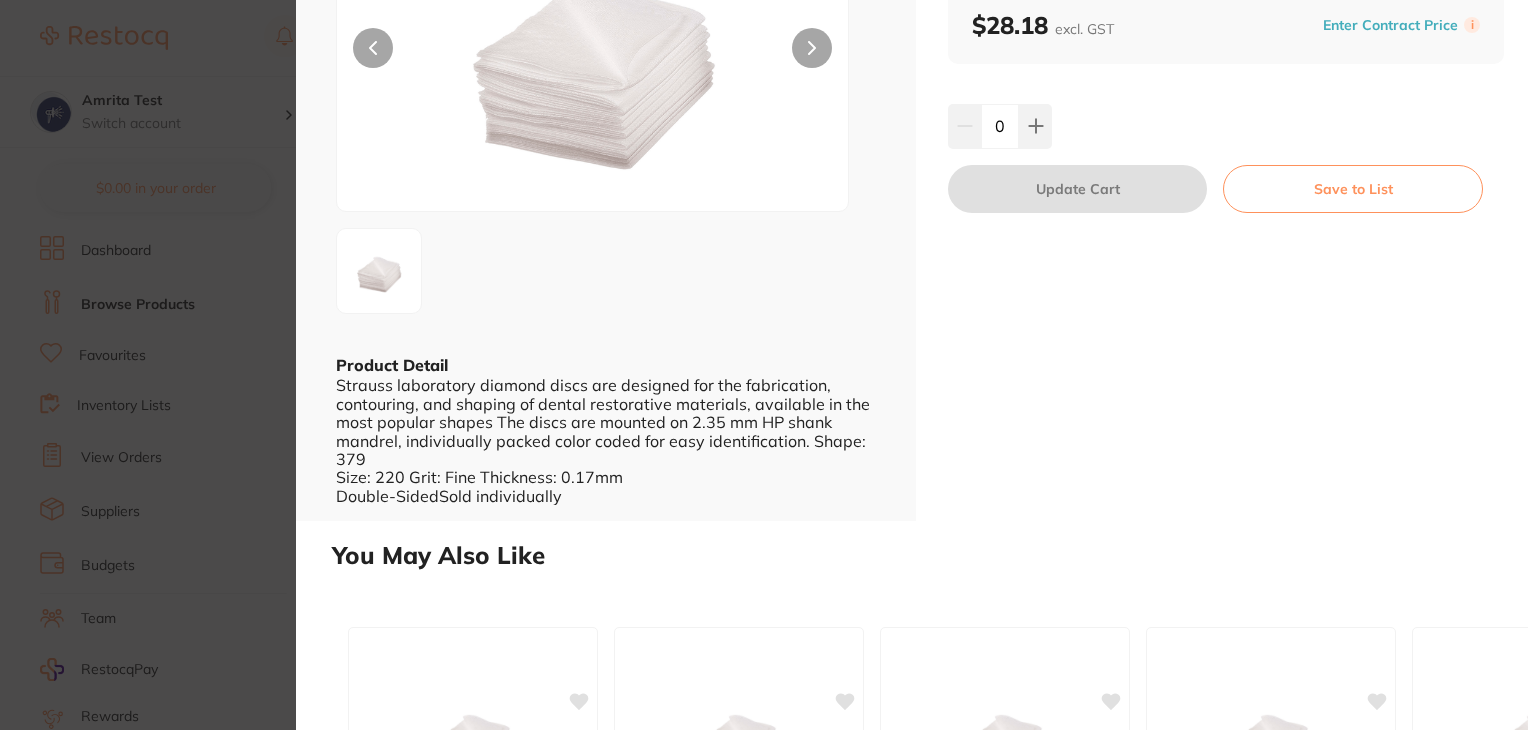 scroll, scrollTop: 0, scrollLeft: 0, axis: both 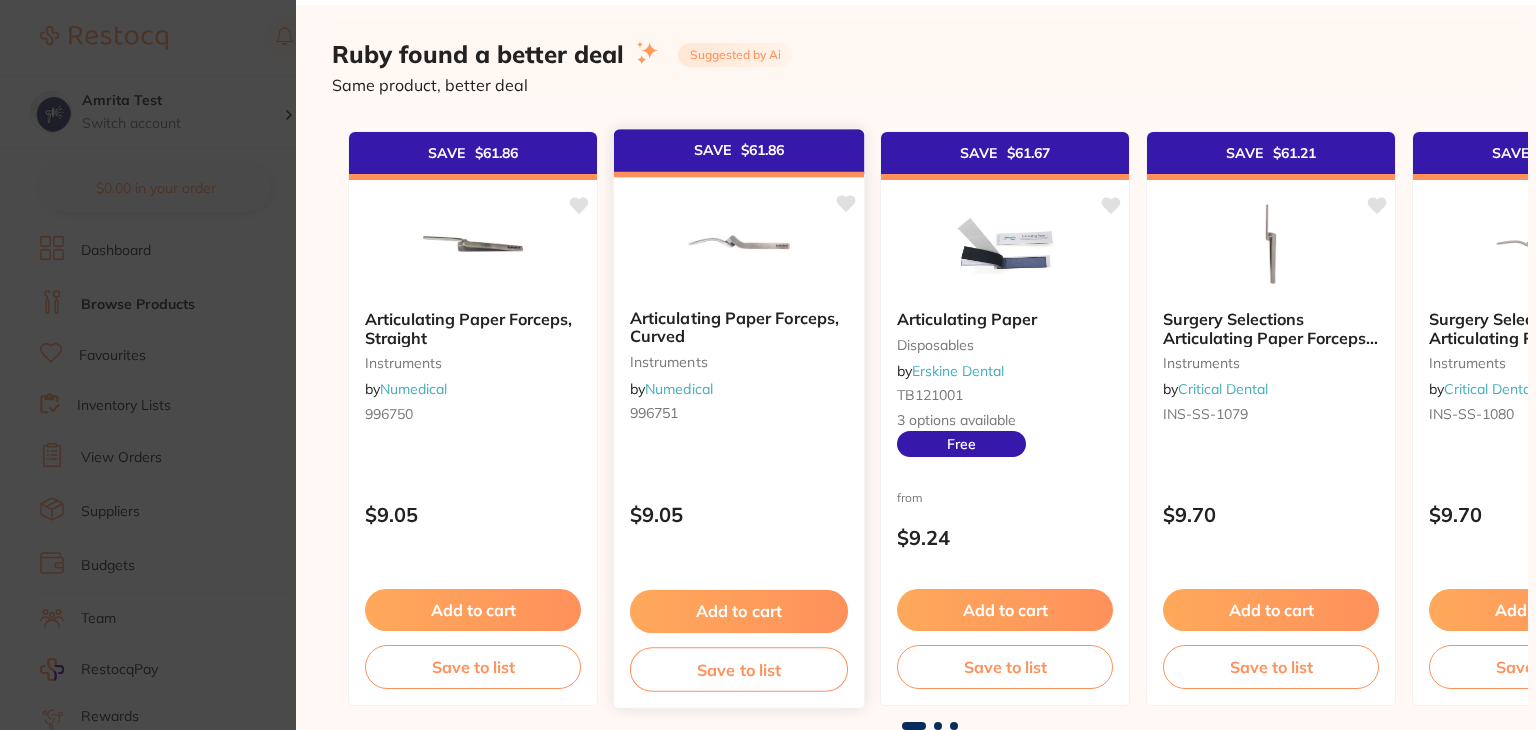 click on "SAVE $ 61.86 Articulating Paper Forceps, Curved   instruments by  Numedical 996751 $9.05 Add to cart Save to list" at bounding box center (739, 419) 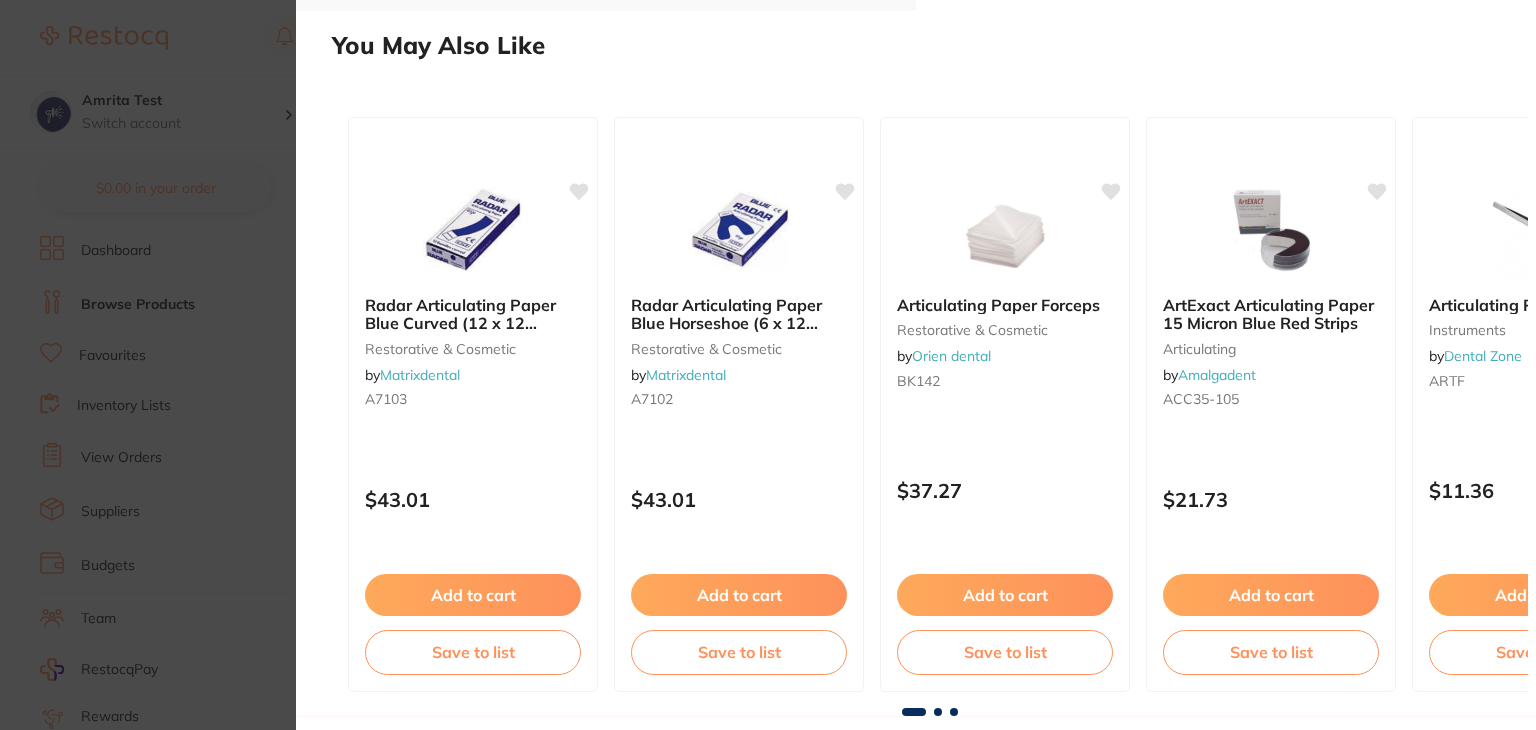 scroll, scrollTop: 649, scrollLeft: 0, axis: vertical 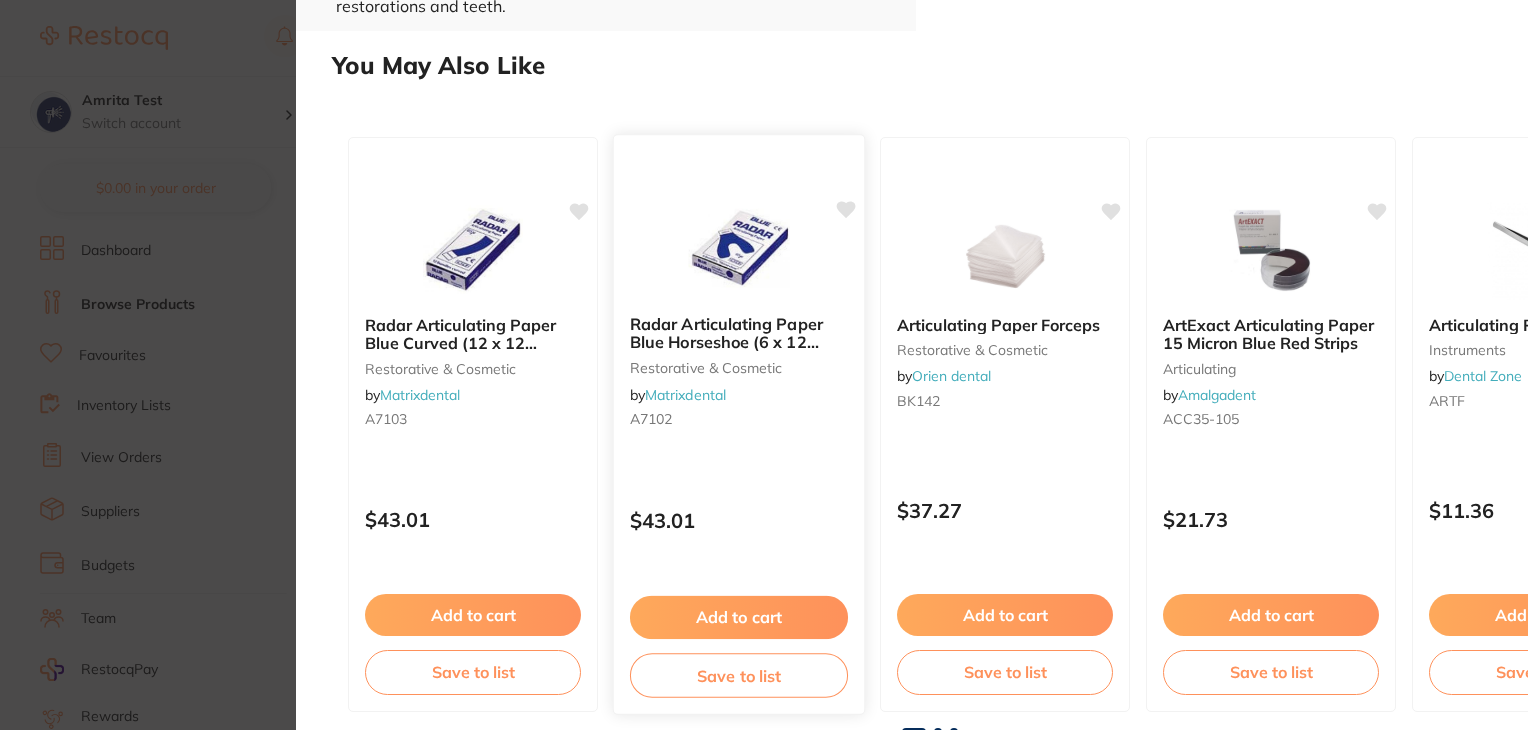 click on "Radar Articulating Paper Blue Horseshoe (6 x 12 sheets)   restorative & cosmetic by  Matrixdental A7102" at bounding box center (739, 375) 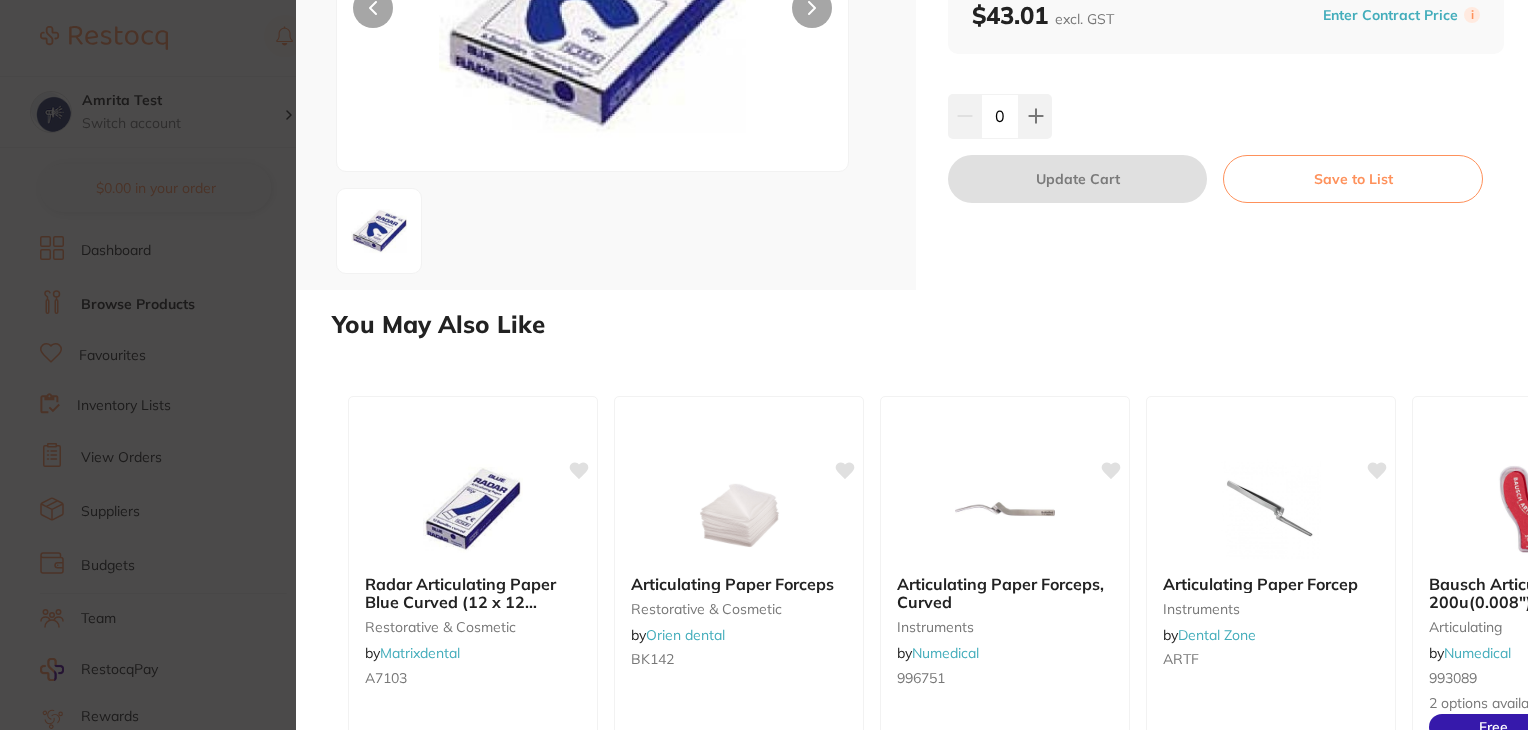scroll, scrollTop: 550, scrollLeft: 0, axis: vertical 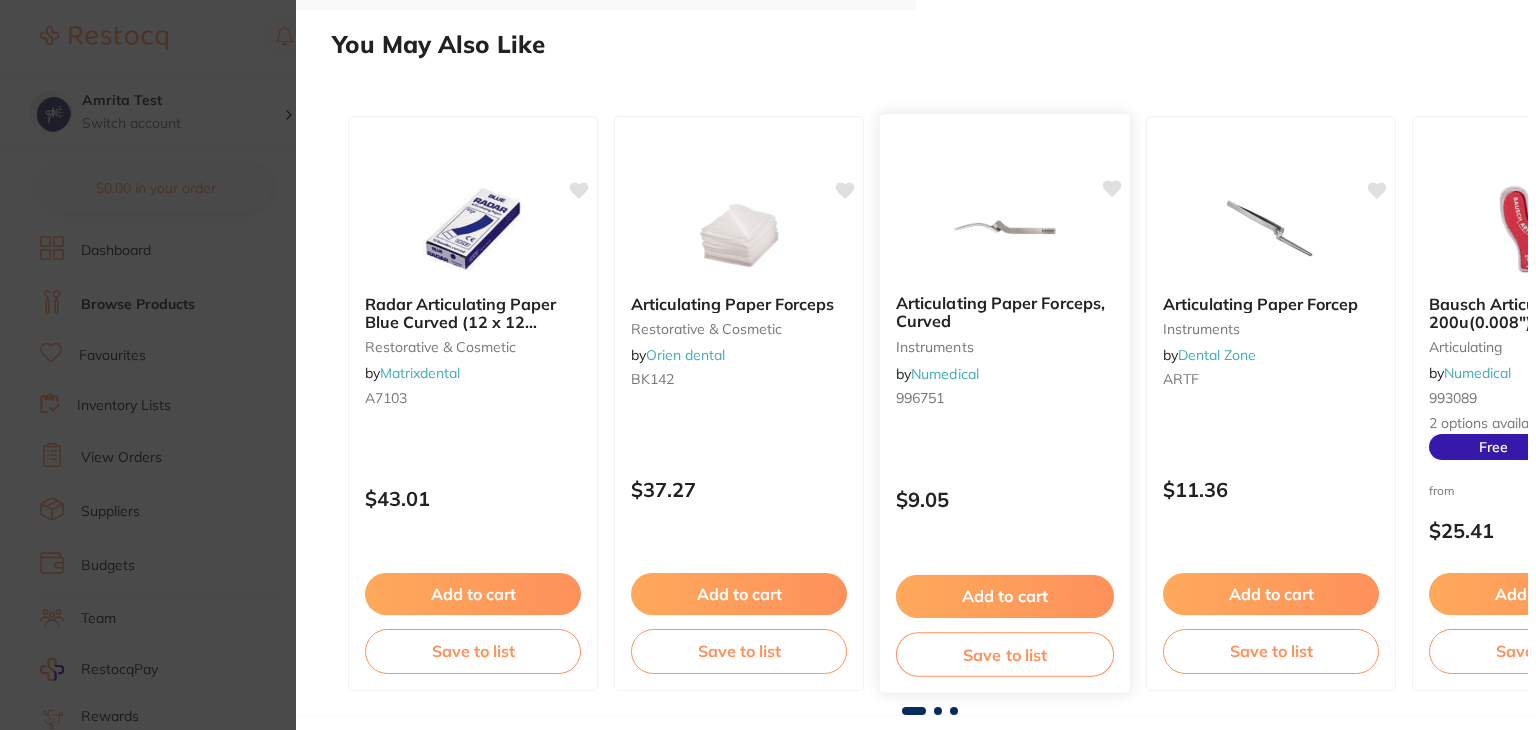 click on "Articulating Paper Forceps, Curved" at bounding box center (1005, 312) 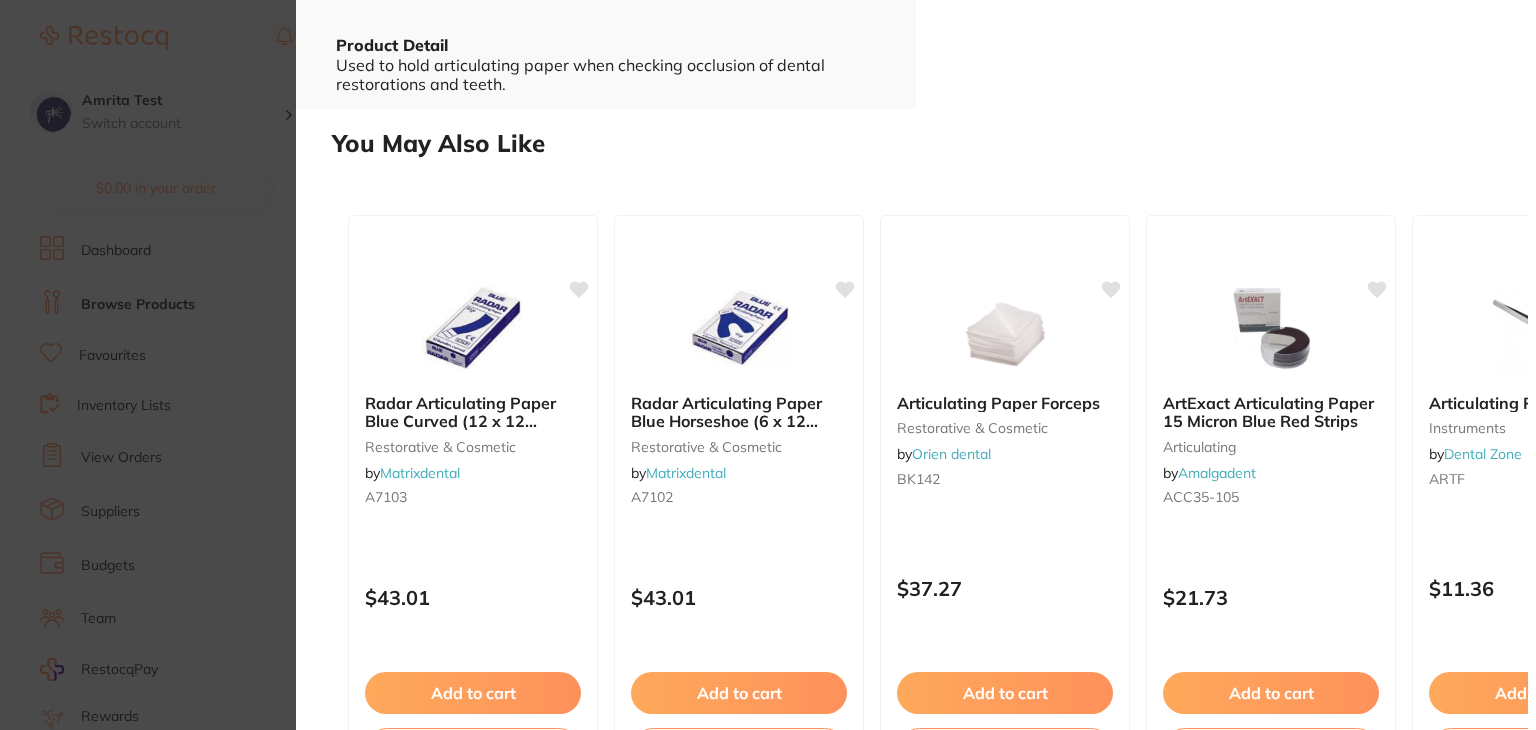 scroll, scrollTop: 0, scrollLeft: 0, axis: both 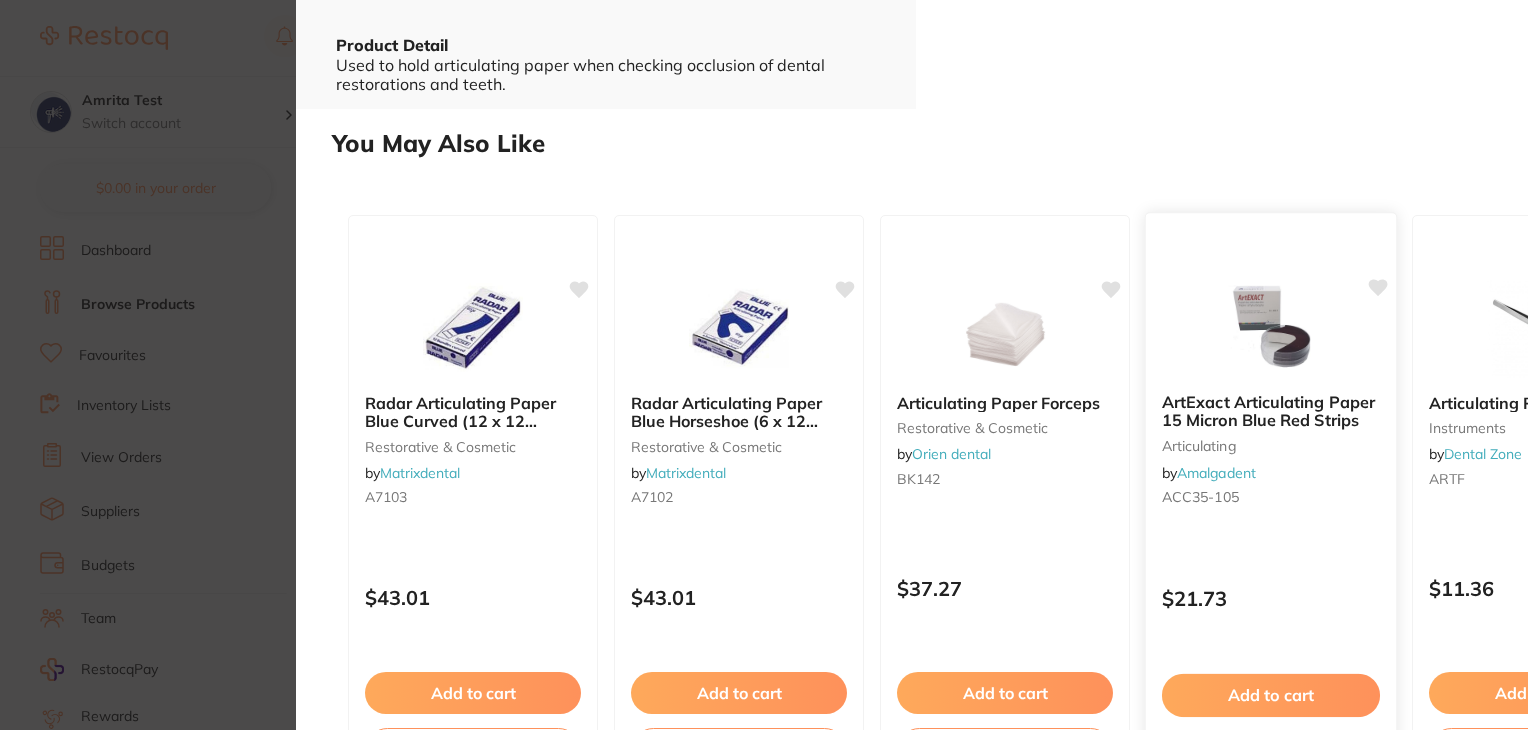 click on "ArtExact Articulating Paper 15 Micron Blue Red Strips" at bounding box center (1271, 411) 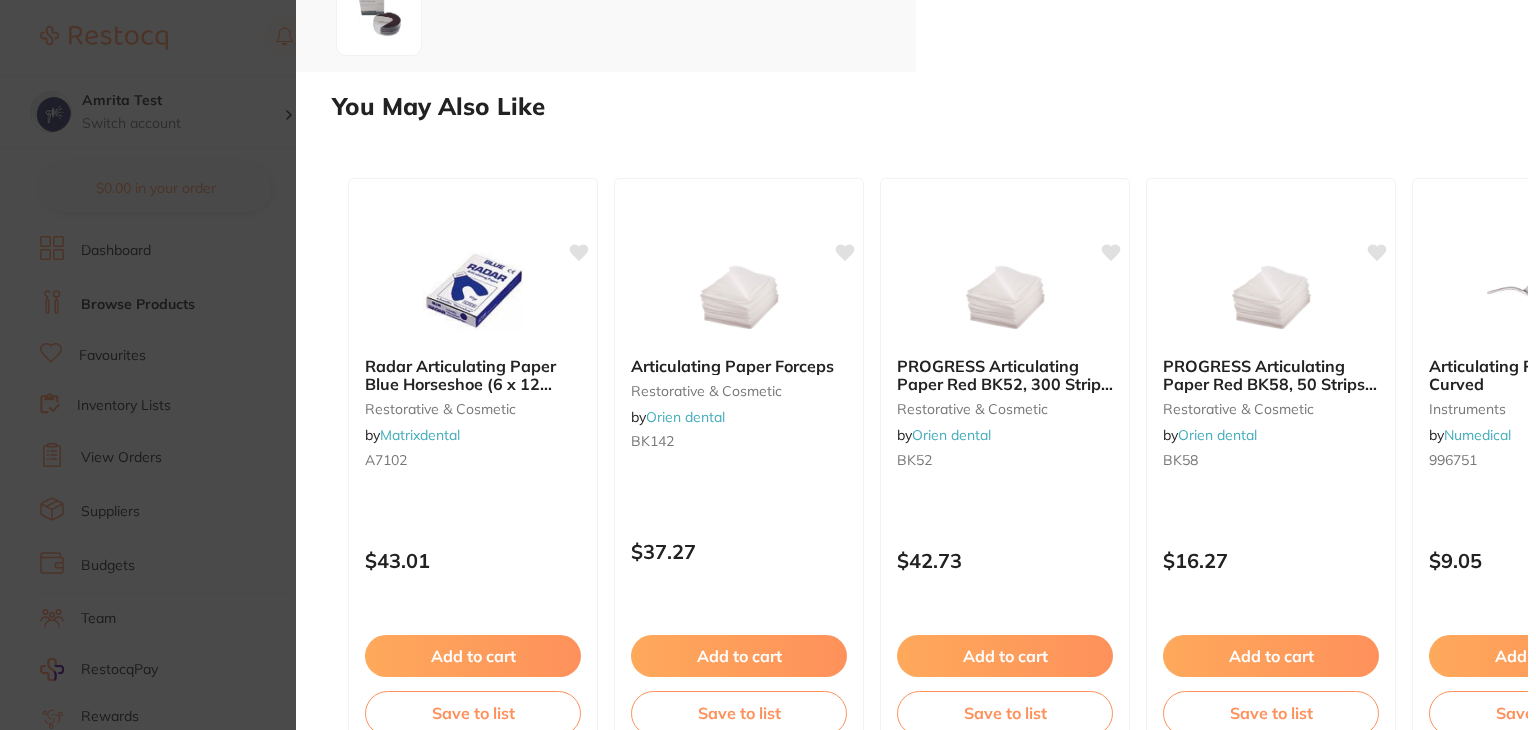 scroll, scrollTop: 522, scrollLeft: 0, axis: vertical 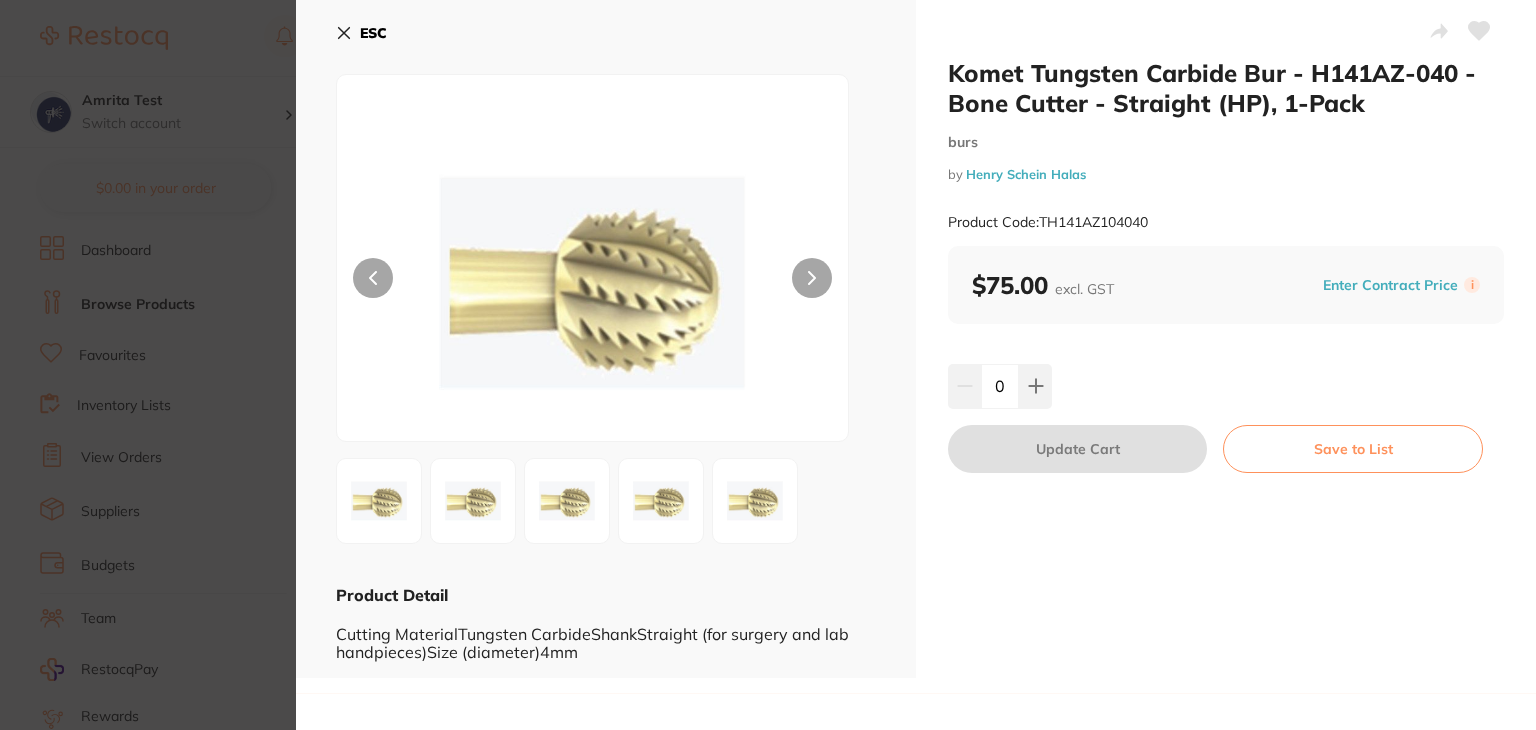 click at bounding box center (606, 309) 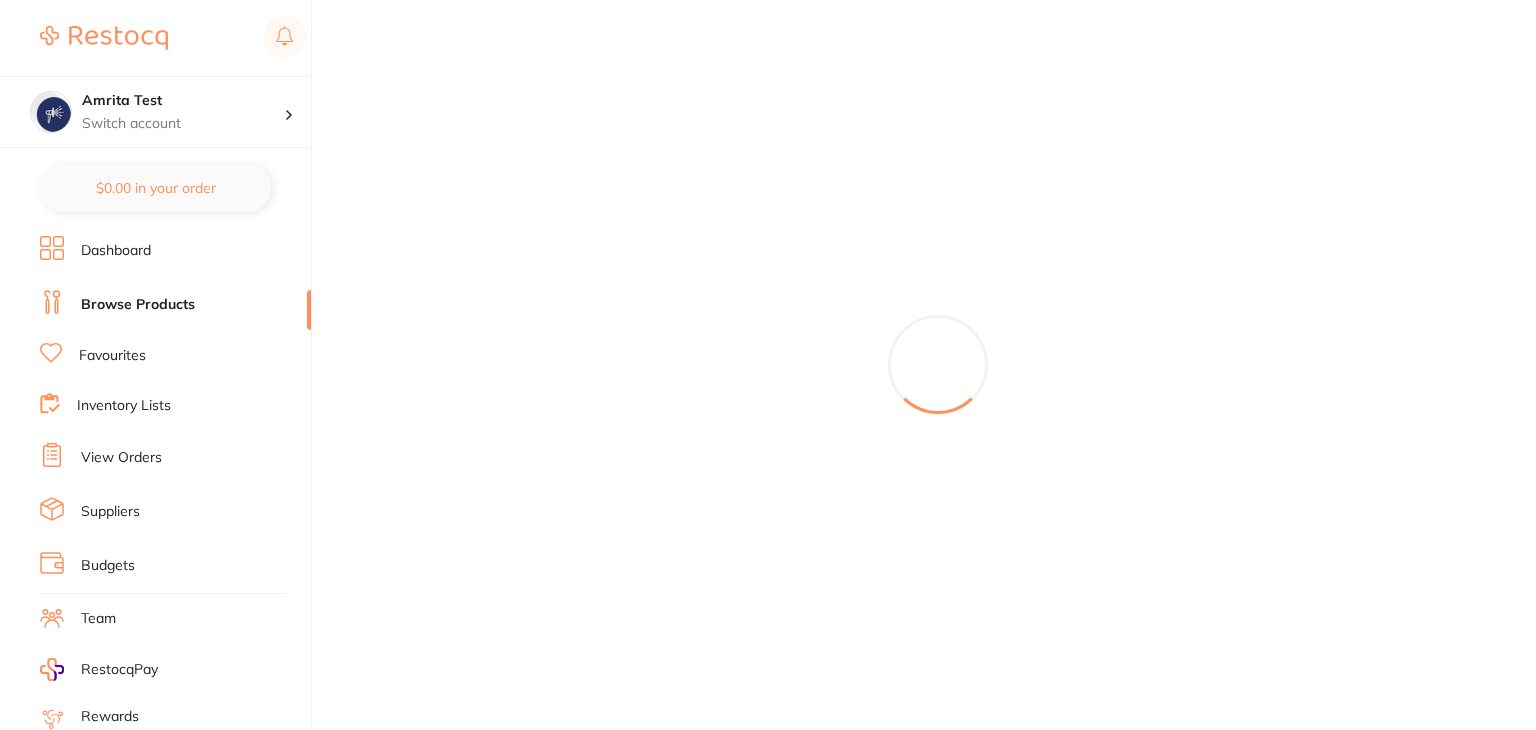 scroll, scrollTop: 0, scrollLeft: 0, axis: both 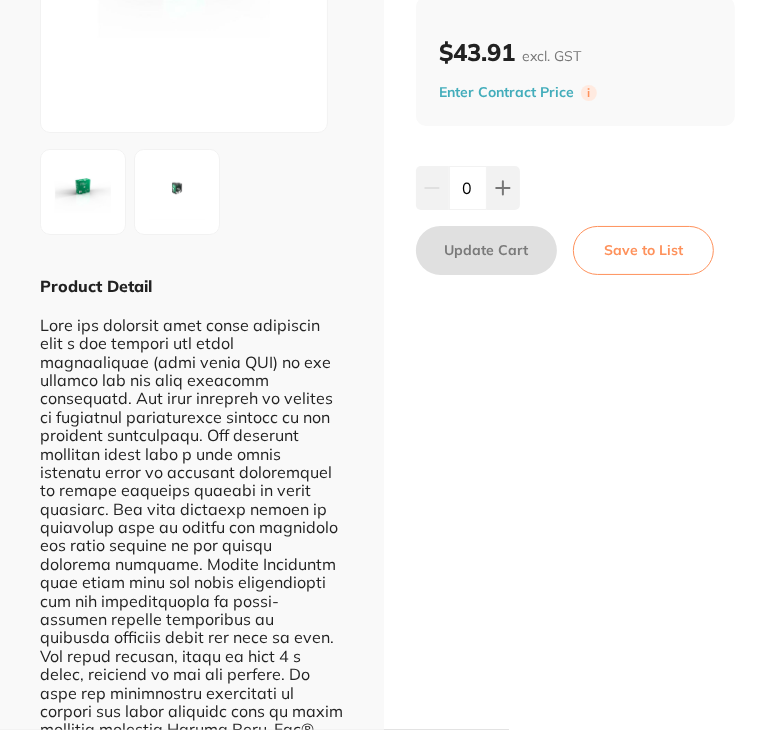 click at bounding box center (192, 192) 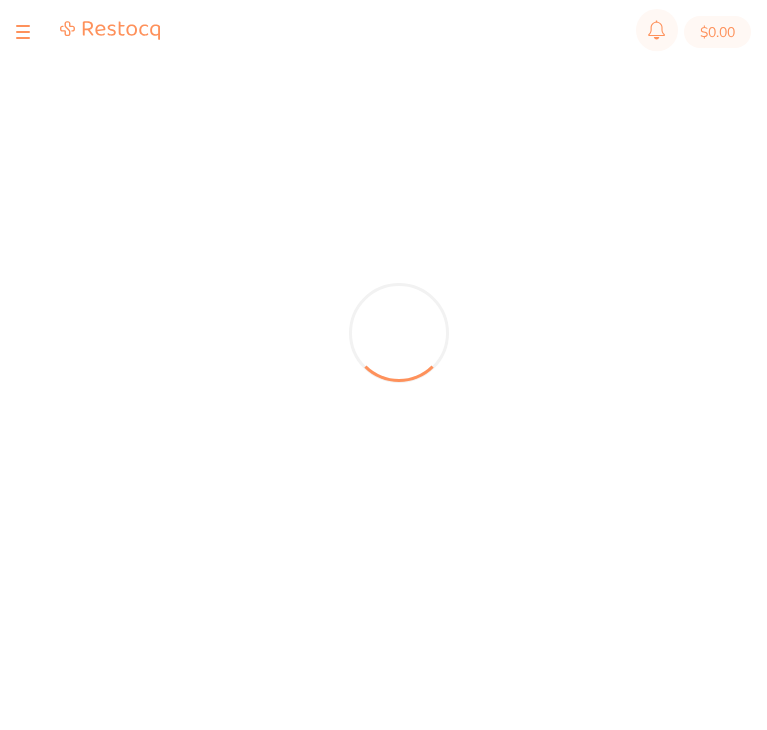 scroll, scrollTop: 0, scrollLeft: 0, axis: both 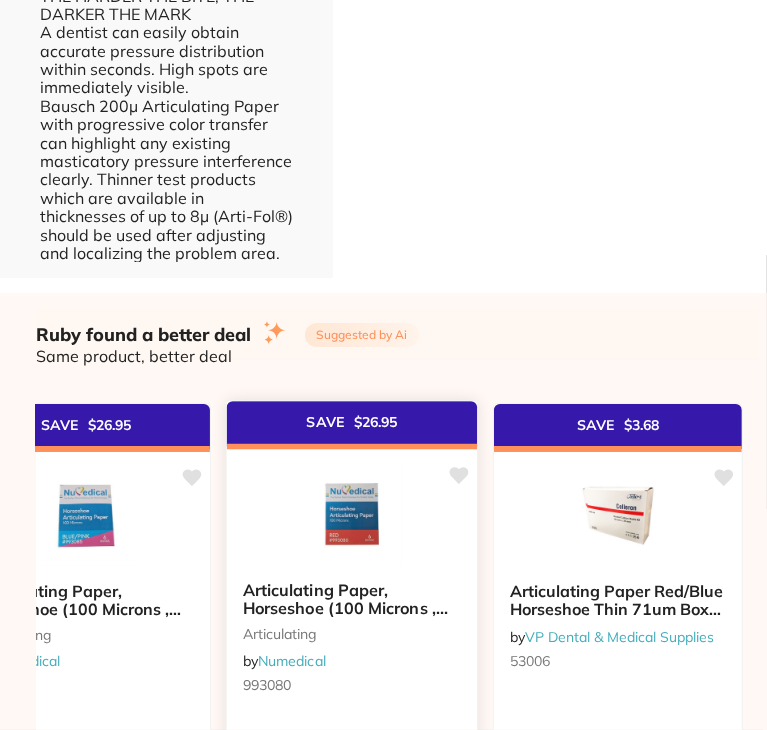 click at bounding box center (351, 514) 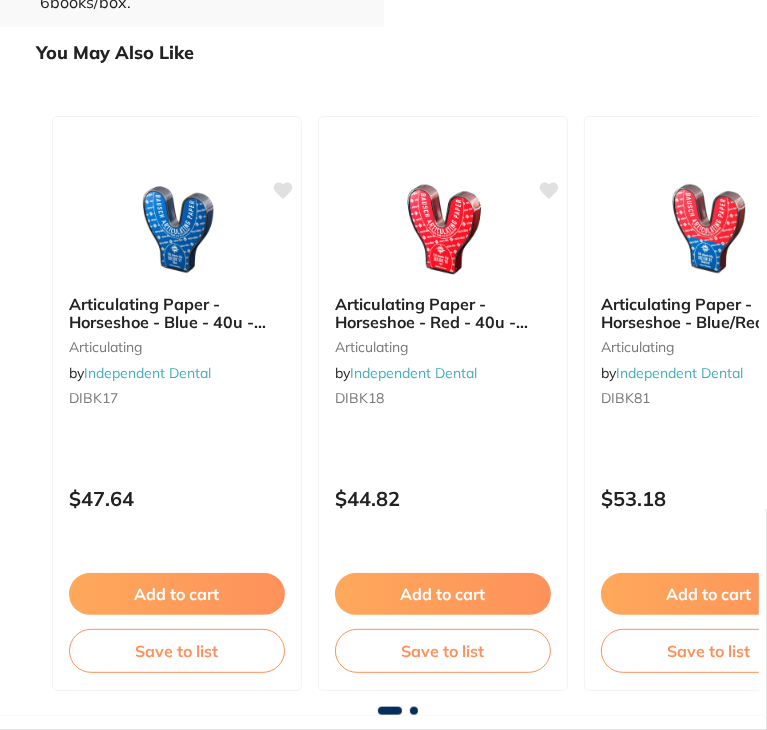 scroll, scrollTop: 0, scrollLeft: 0, axis: both 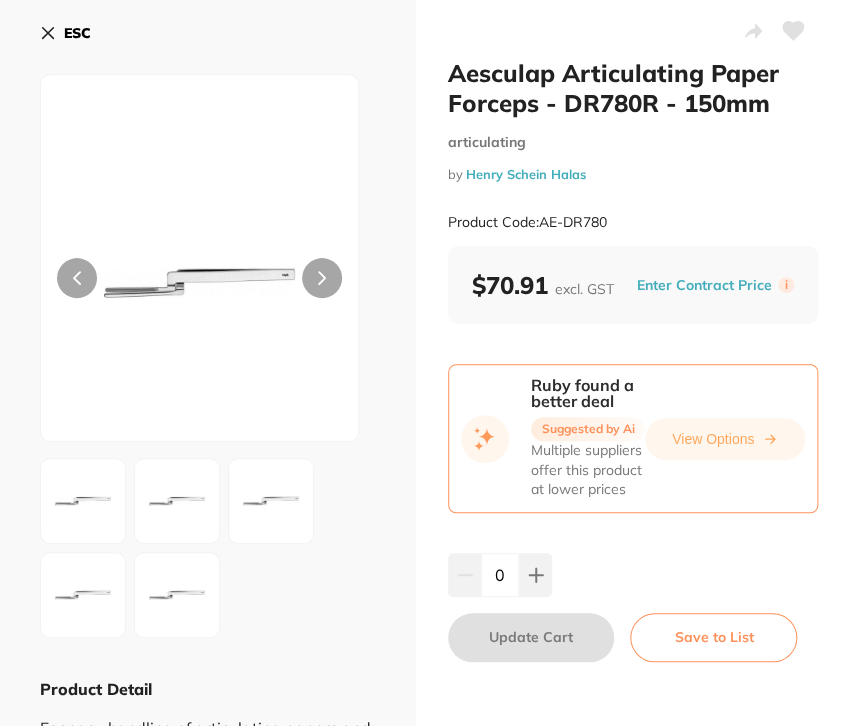 click on "ESC         Product Detail
For easy handling of articulating papers and film" at bounding box center [208, 386] 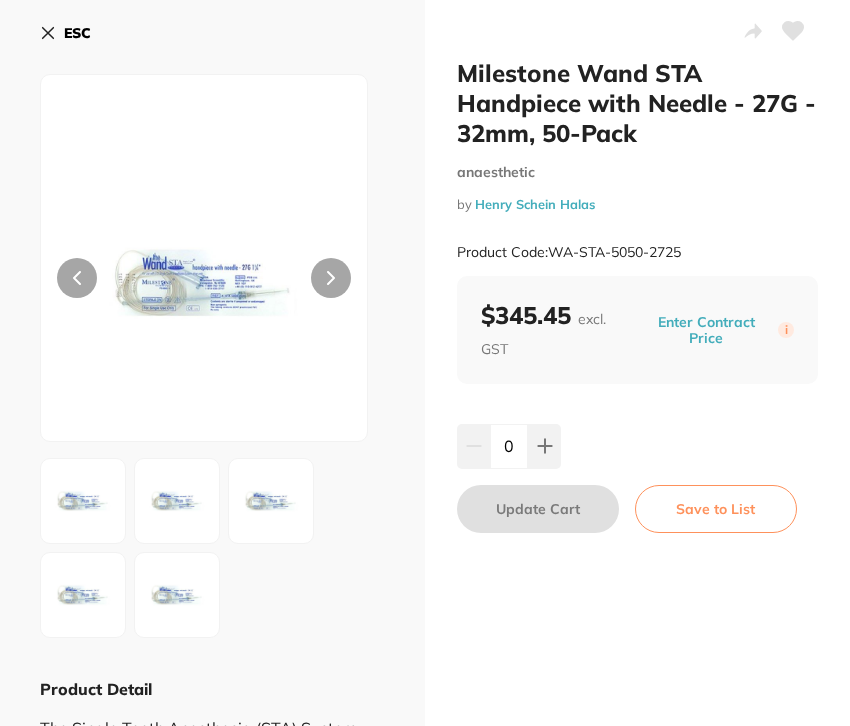 scroll, scrollTop: 0, scrollLeft: 0, axis: both 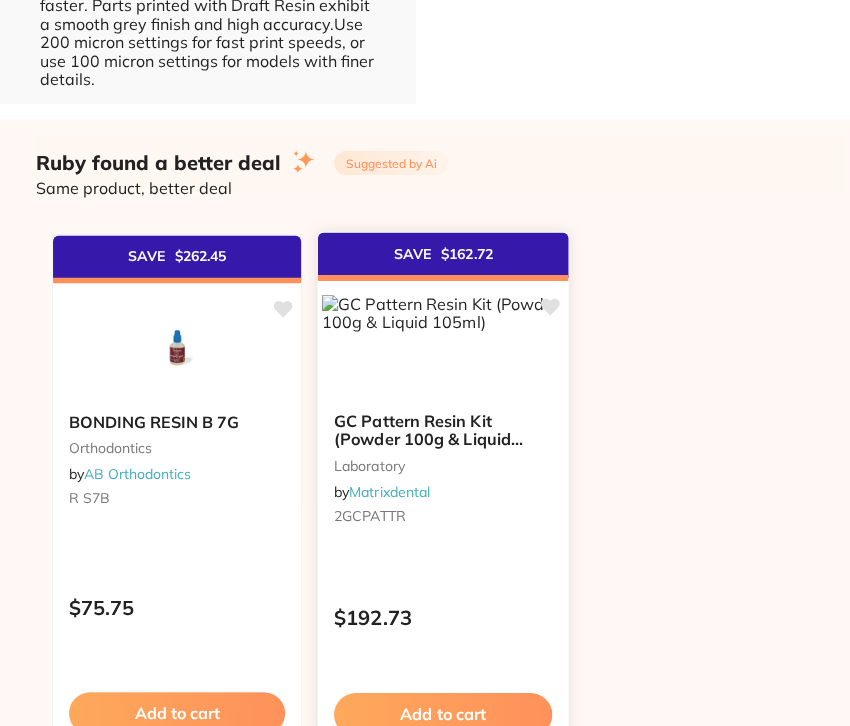 click at bounding box center [443, 313] 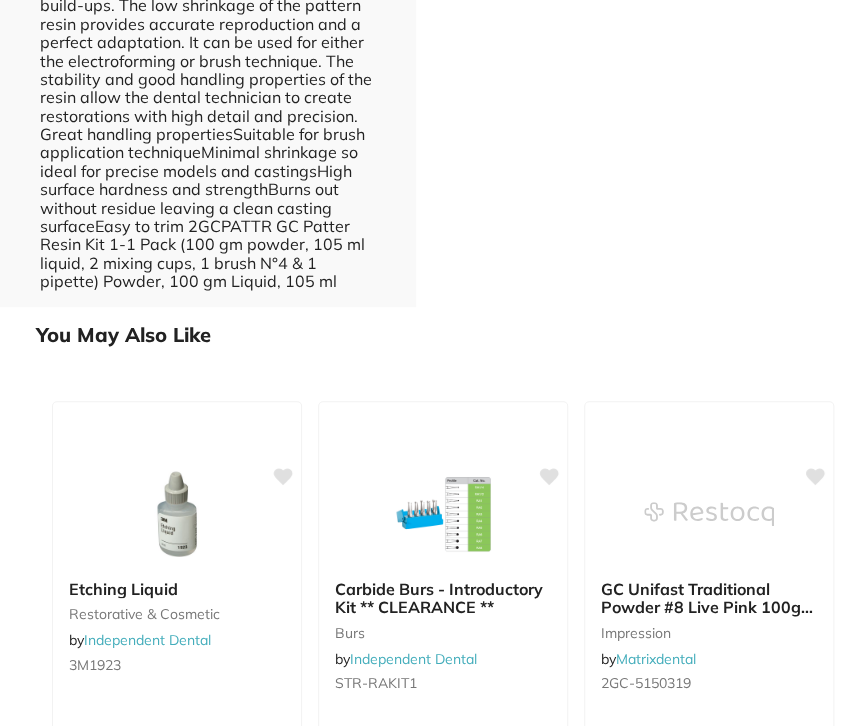 scroll, scrollTop: 0, scrollLeft: 0, axis: both 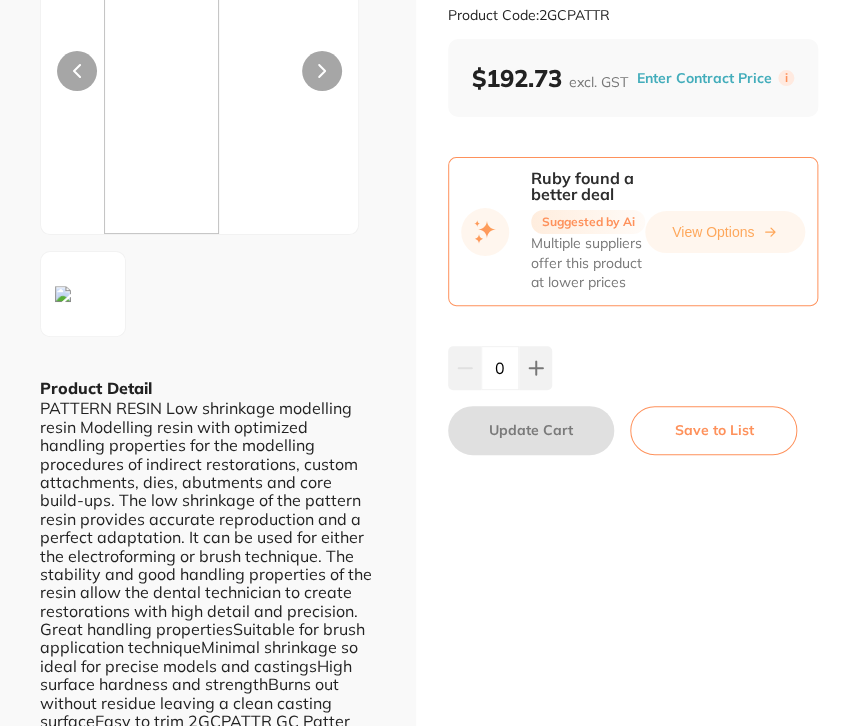 click on "ESC         Product Detail PATTERN RESIN Low shrinkage modelling resin Modelling resin with optimized handling properties for the modelling procedures of indirect restorations, custom attachments, dies, abutments and core build-ups. The low shrinkage of the pattern resin provides accurate reproduction and a perfect adaptation. It can be used for either the electroforming or brush technique. The stability and good handling properties of the resin allow the dental technician to create restorations with high detail and precision. Great handling propertiesSuitable for brush application techniqueMinimal shrinkage so ideal for precise models and castingsHigh surface hardness and strengthBurns out without residue leaving a clean casting surfaceEasy to trim 2GCPATTR GC Patter Resin Kit 1-1 Pack (100 gm powder, 105 ml liquid, 2 mixing cups, 1 brush N°4 & 1 pipette) Powder, 100 gm Liquid, 105 ml" at bounding box center (208, 297) 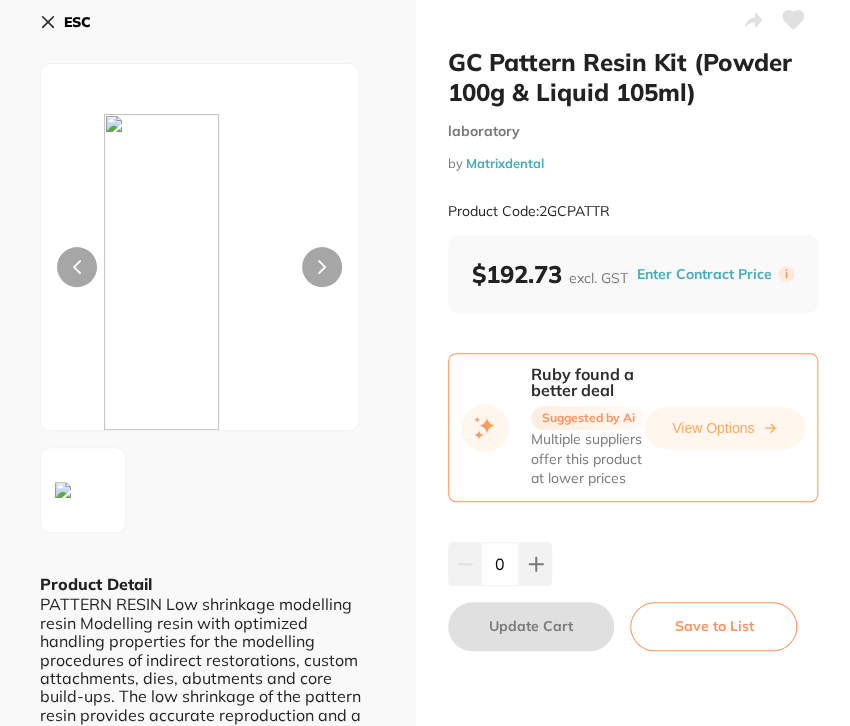 scroll, scrollTop: 0, scrollLeft: 0, axis: both 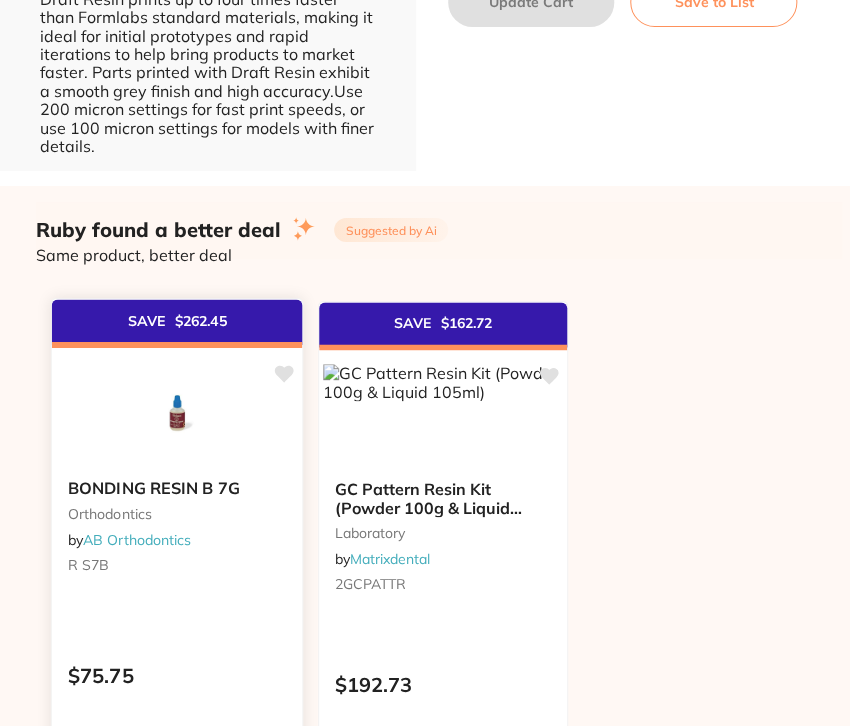 click on "BONDING RESIN B 7G" at bounding box center [177, 488] 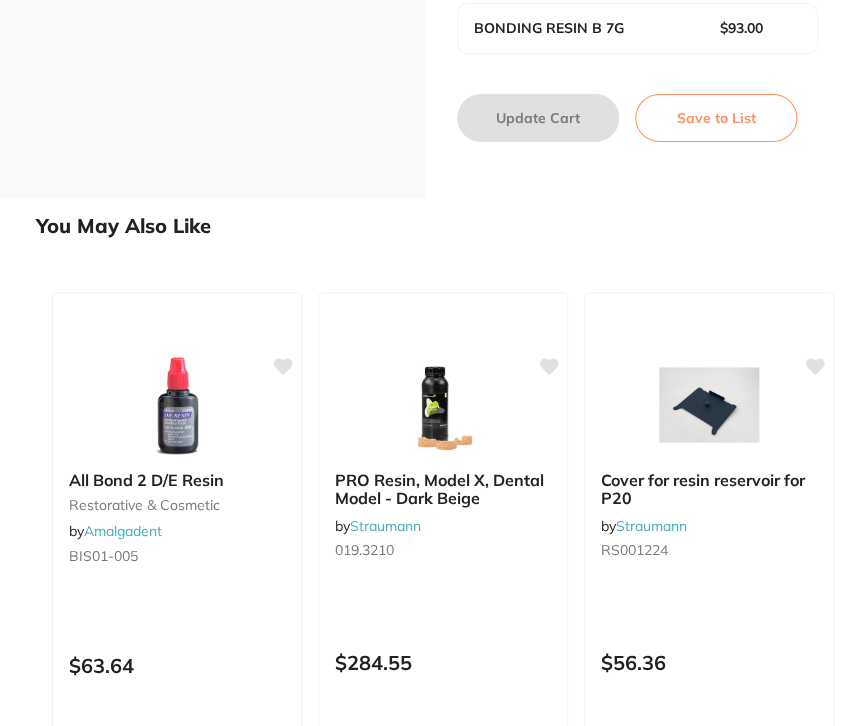 scroll, scrollTop: 0, scrollLeft: 0, axis: both 